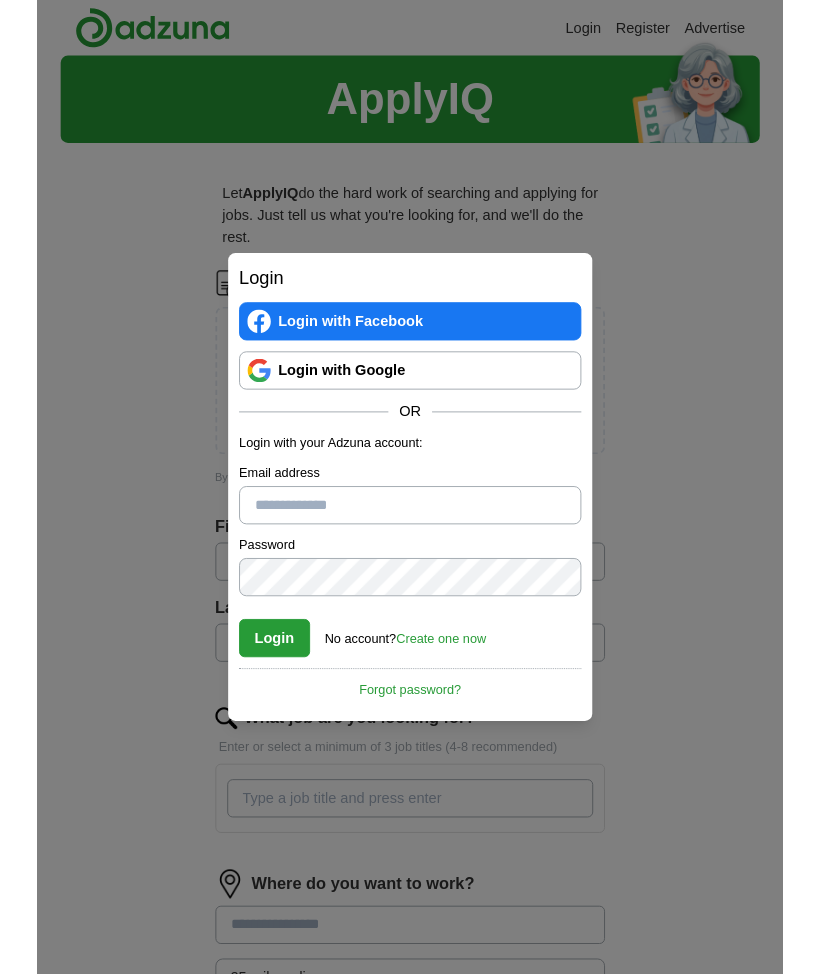 scroll, scrollTop: 0, scrollLeft: 0, axis: both 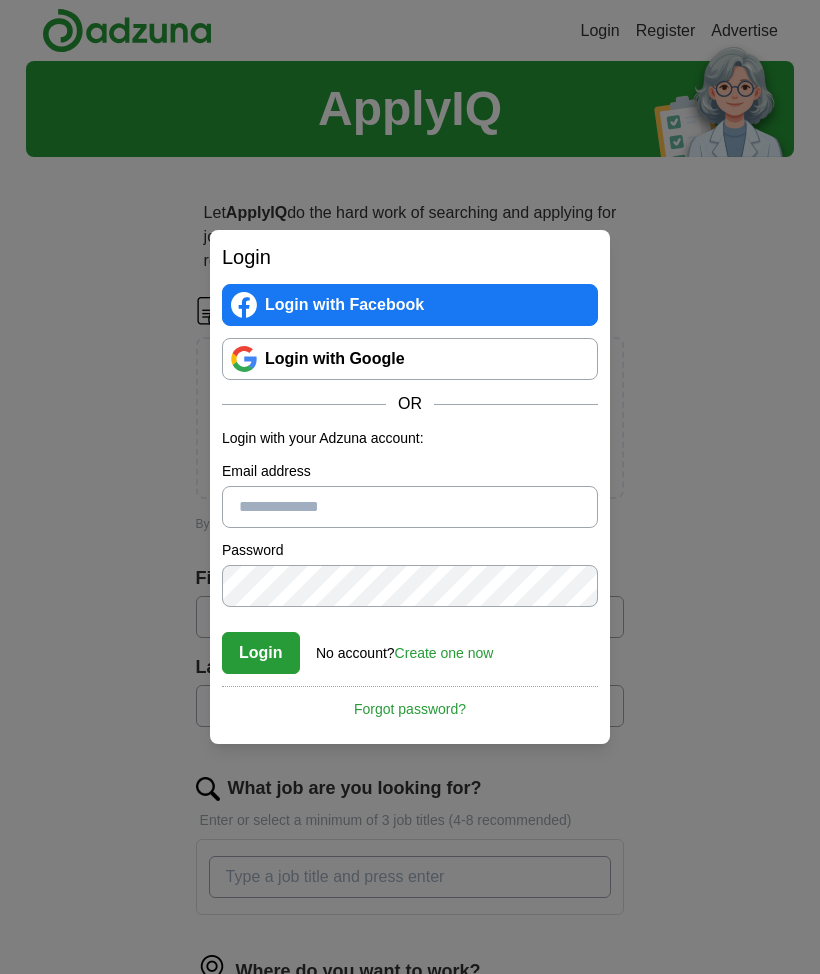 click on "Email address" at bounding box center [410, 507] 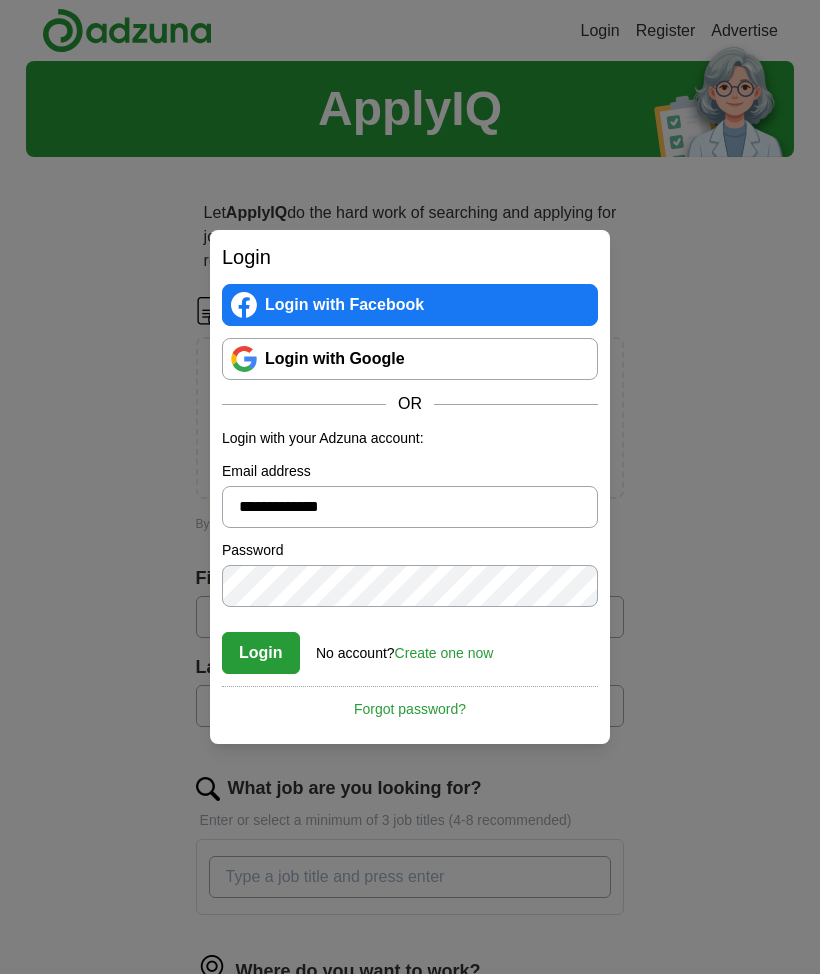 type on "**********" 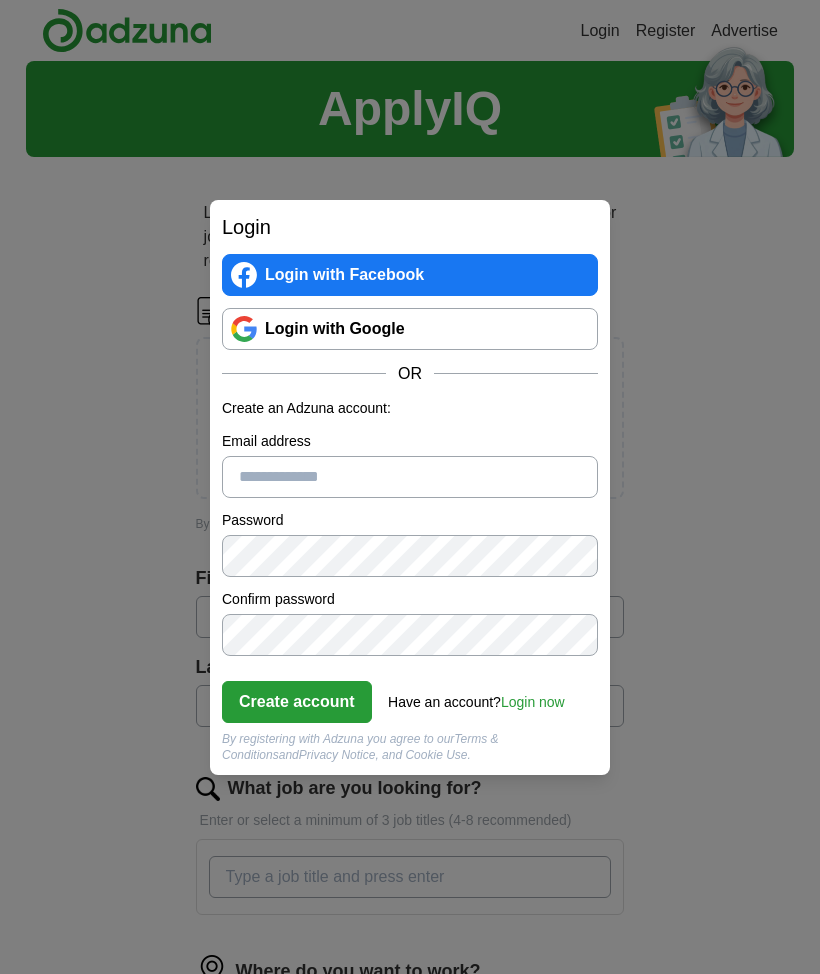 click on "Email address" at bounding box center (410, 477) 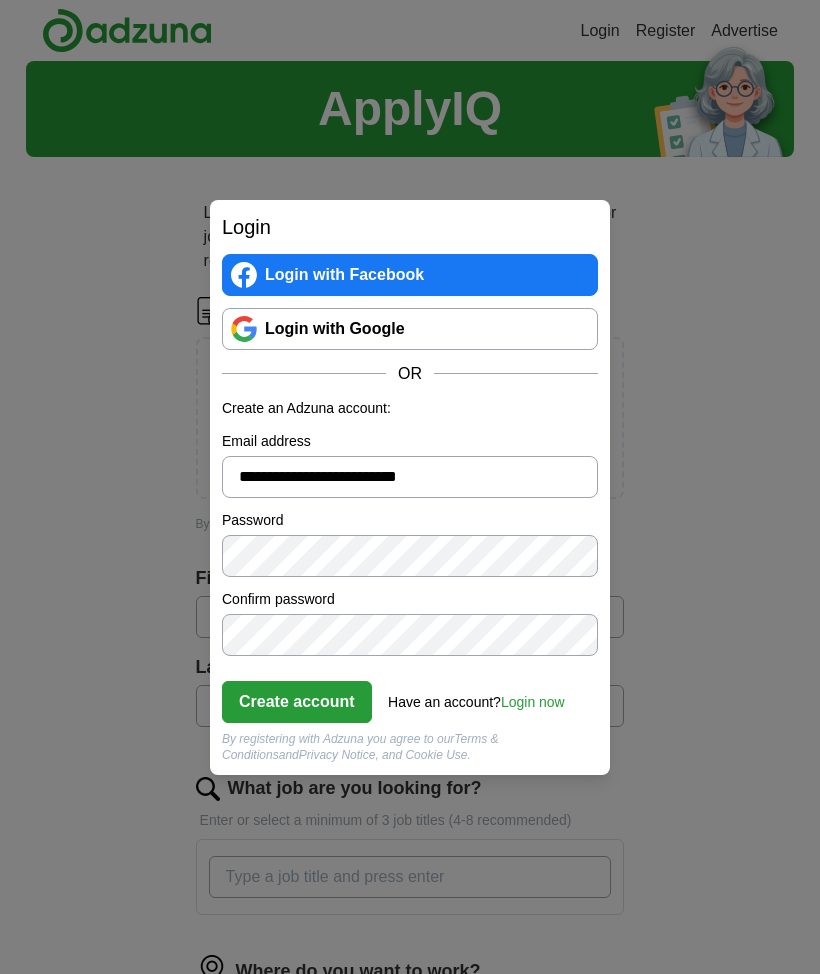 type on "**********" 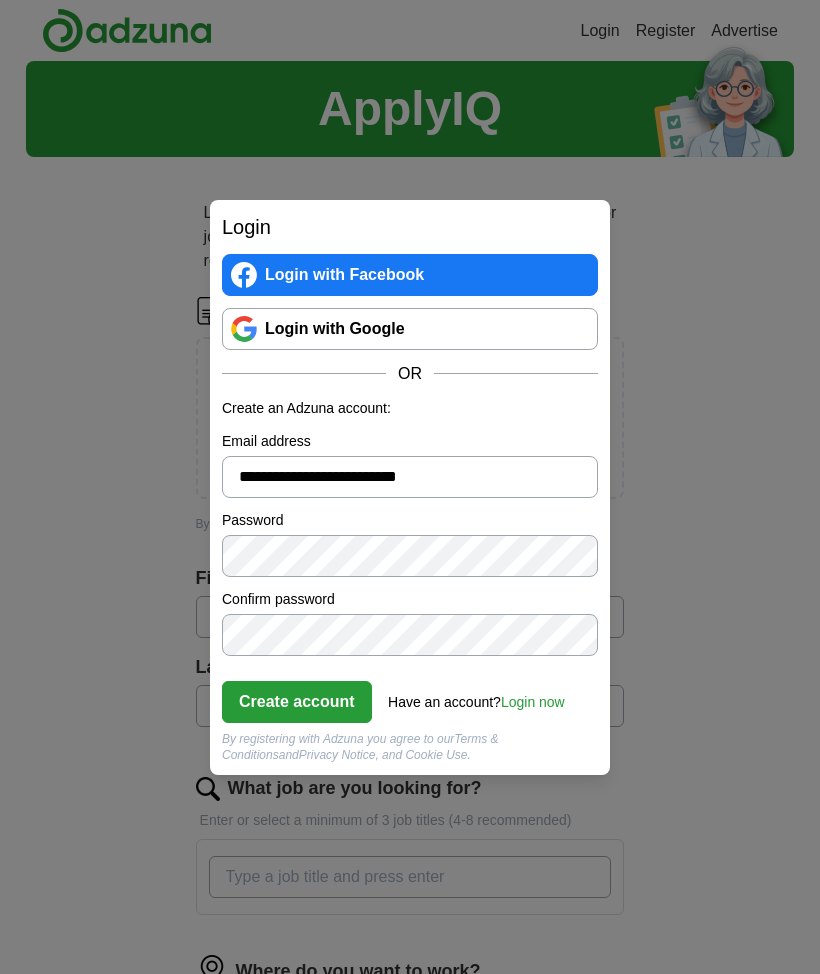 click on "Create account" at bounding box center [297, 702] 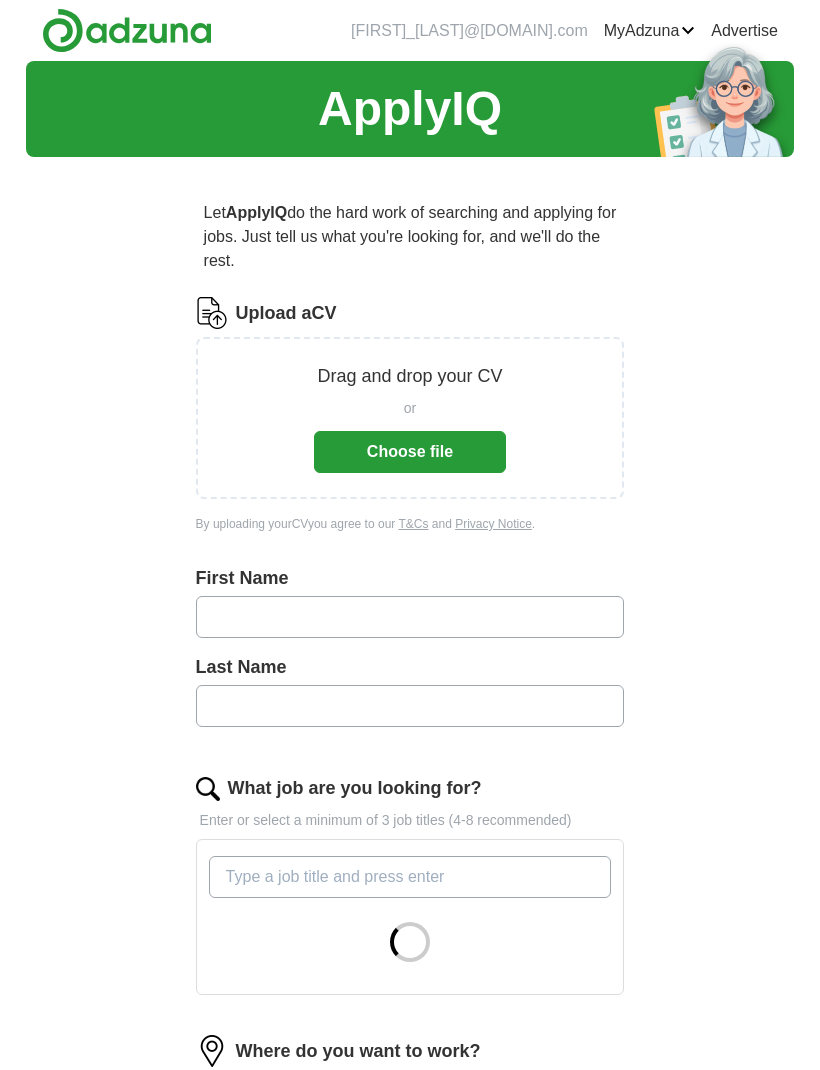 scroll, scrollTop: 0, scrollLeft: 0, axis: both 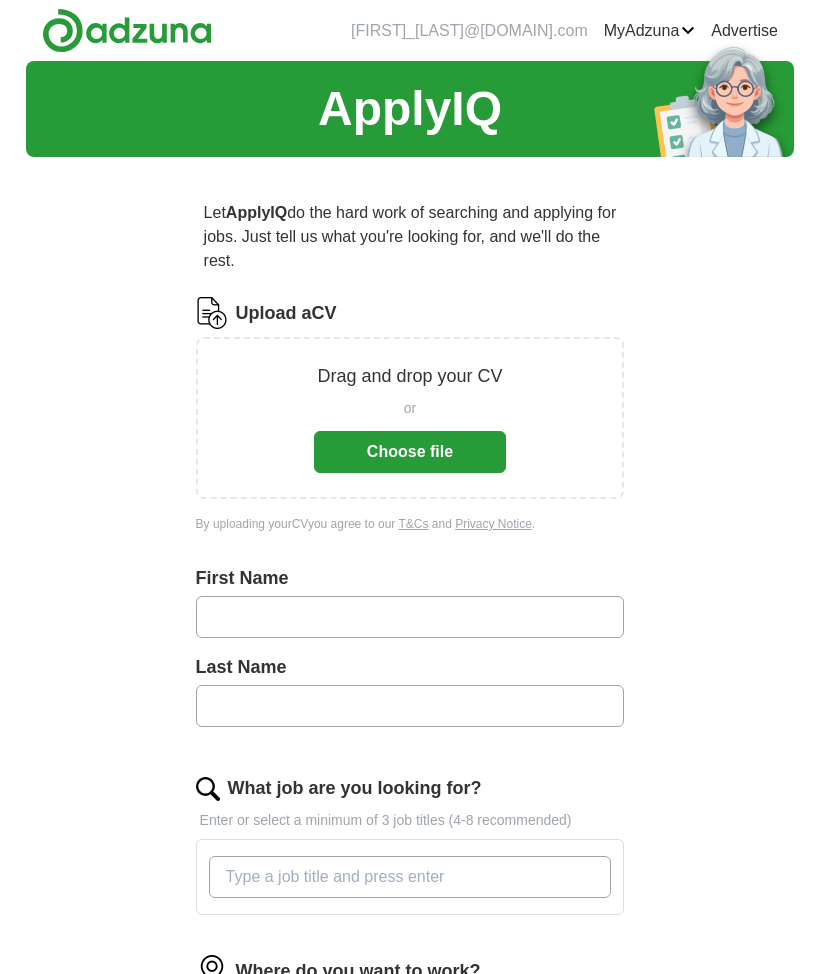 click on "Choose file" at bounding box center [410, 452] 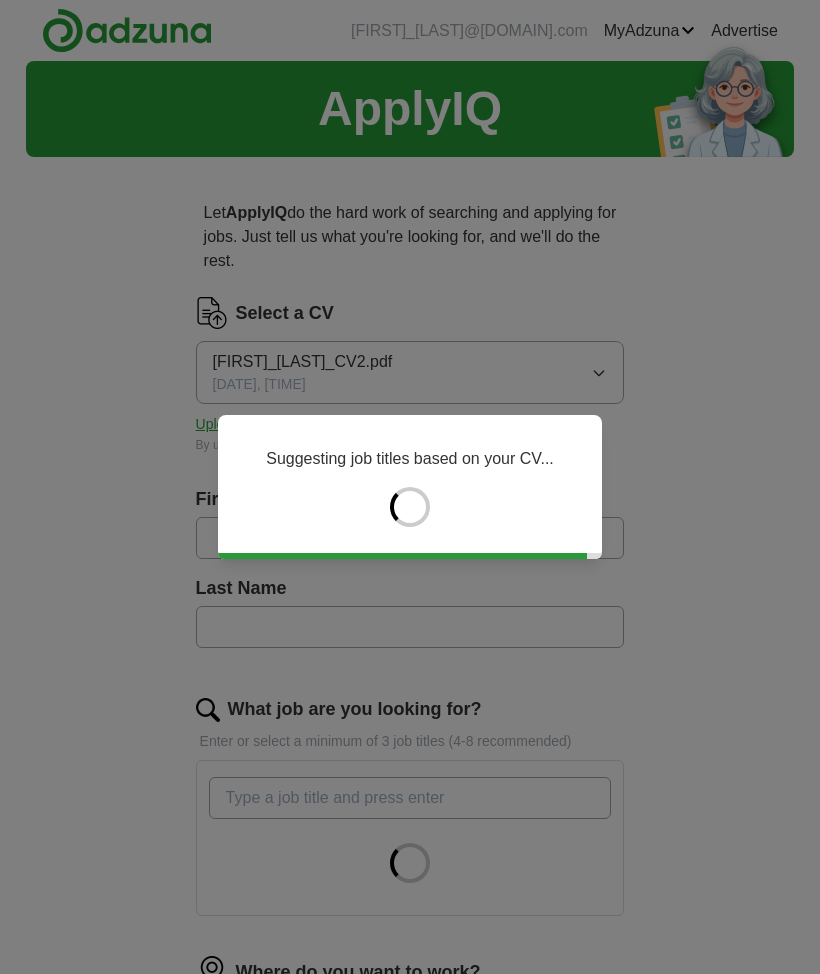 type on "******" 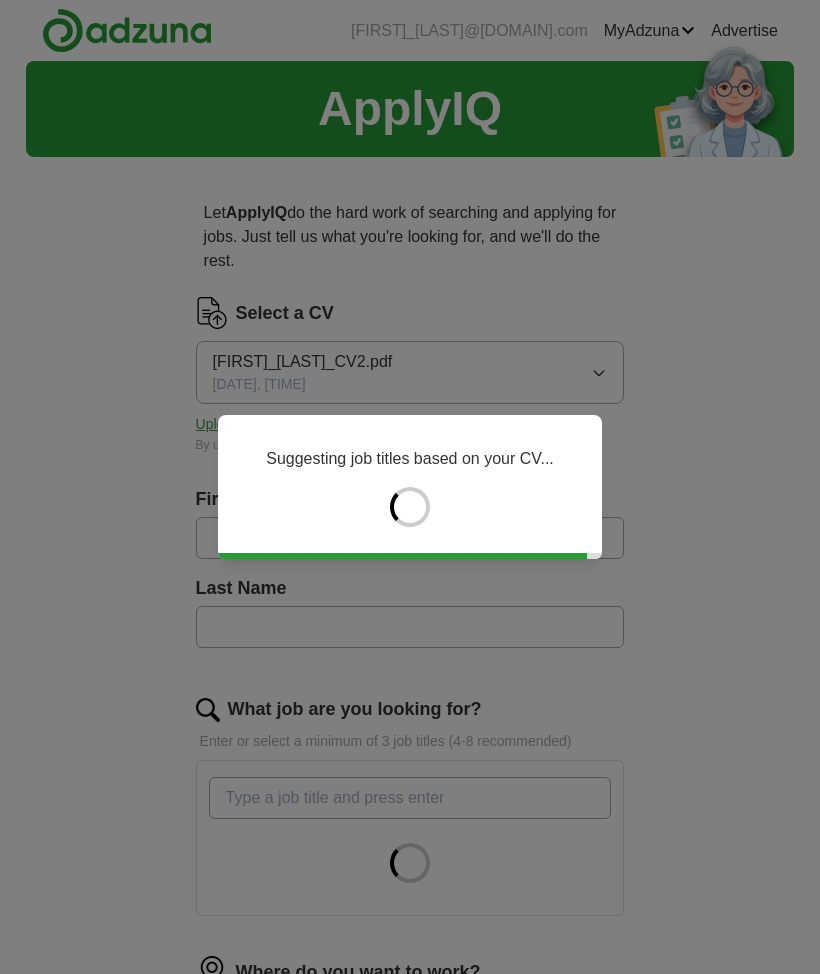 type on "*****" 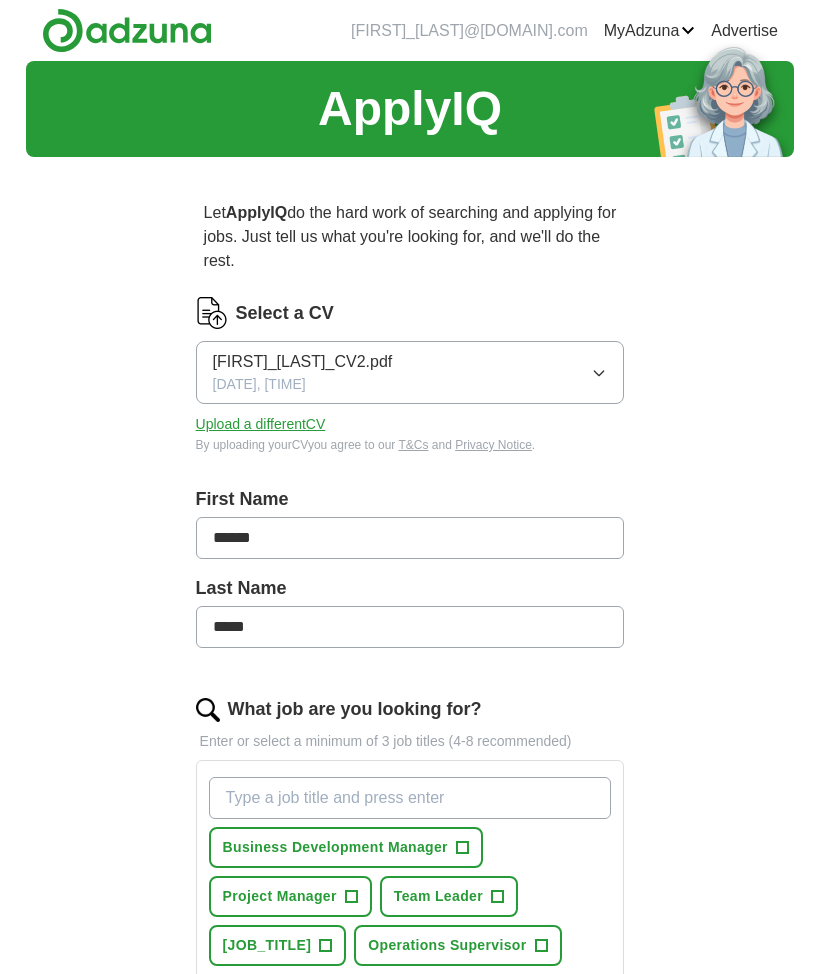 click on "ApplyIQ Let ApplyIQ do the hard work of searching and applying for jobs. Just tell us what you're looking for, and we'll do the rest. Select a CV [FIRST]_[LAST]_CV2.pdf [DATE], [TIME] Upload a different CV By uploading your CV you agree to our T&Cs and Privacy Notice. First Name ****** Last Name ***** What job are you looking for? Enter or select a minimum of 3 job titles (4-8 recommended) Business Development Manager + Project Manager + Team Leader + HR Business Partner + Operations Supervisor + Retail Operations Manager + Performance Development Coach + Stakeholder Relations Manager + Concession Manager + Assistant Store Manager + Select all Where do you want to work? 25 mile radius What's your minimum salary? At least £ - per year £ 20 k £ 100 k+ Start applying for jobs By registering, you consent to us applying to suitable jobs for you" at bounding box center (410, 924) 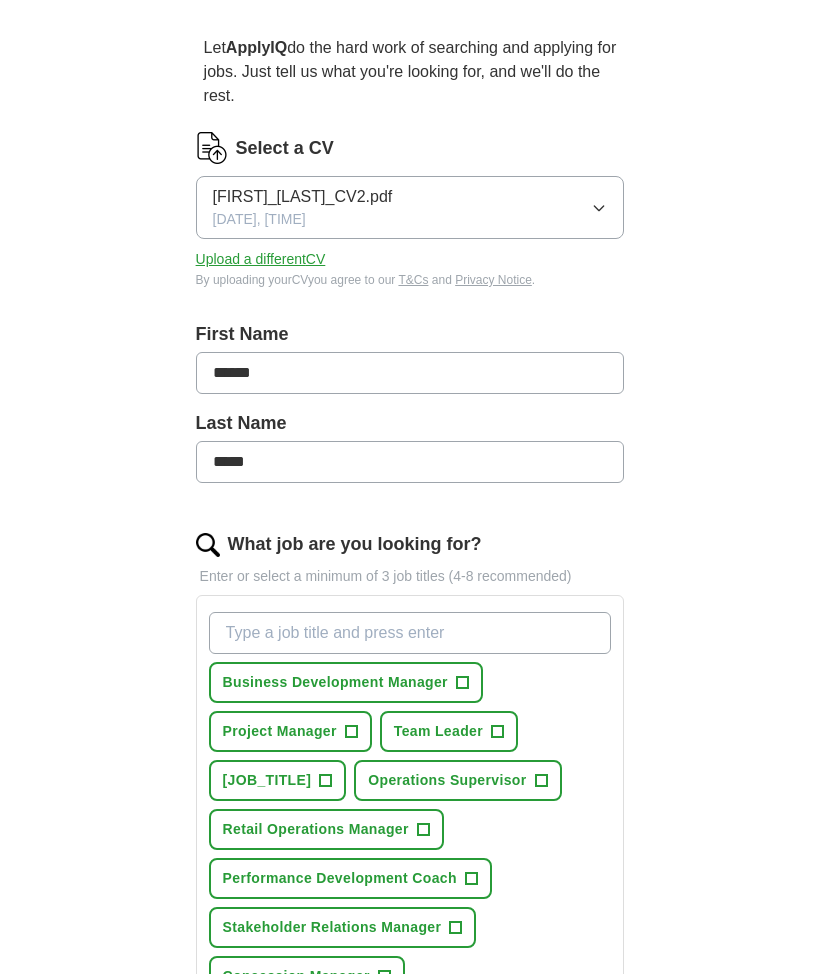 scroll, scrollTop: 455, scrollLeft: 0, axis: vertical 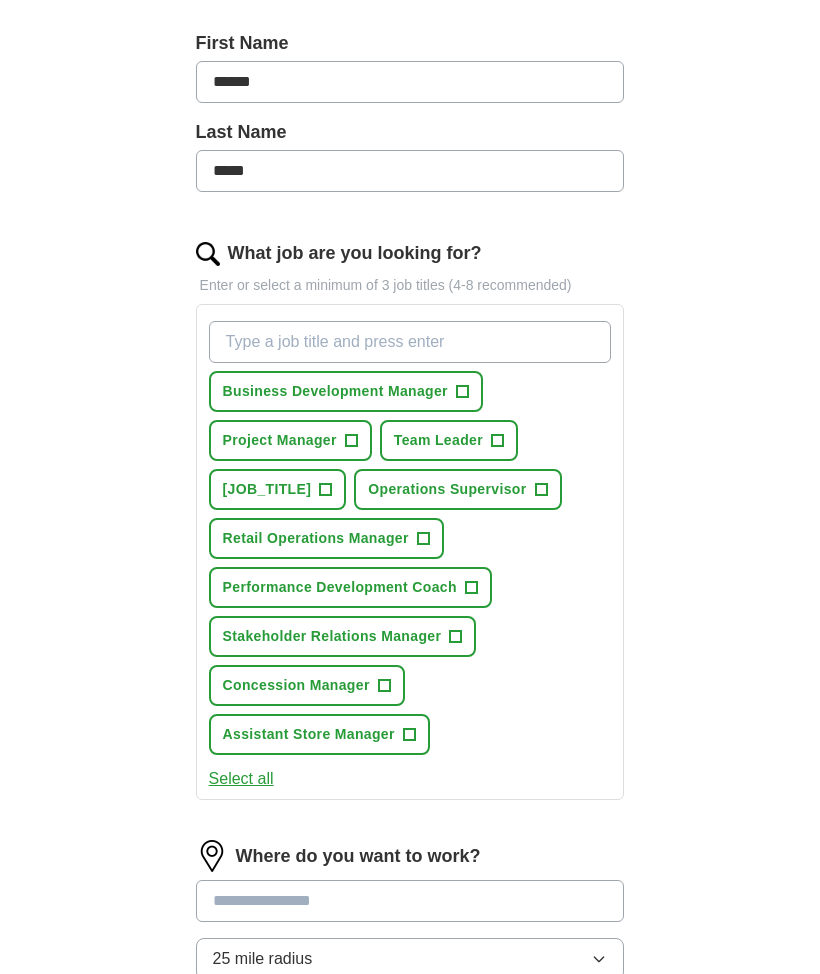 click at bounding box center (410, 902) 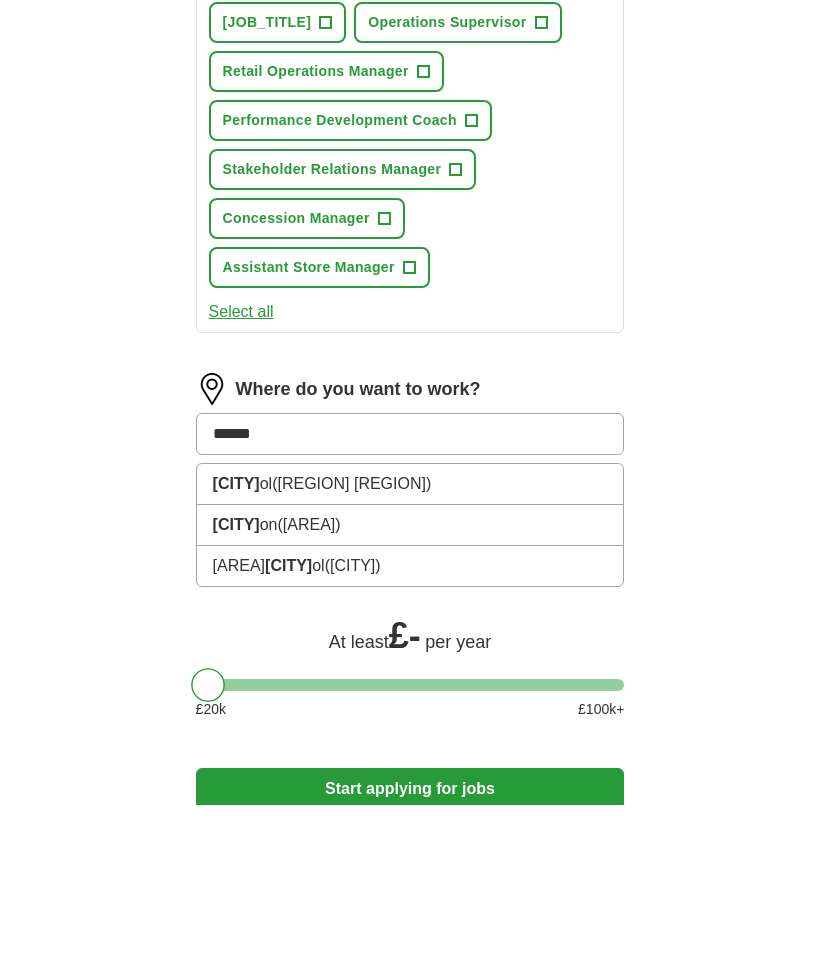 type on "*******" 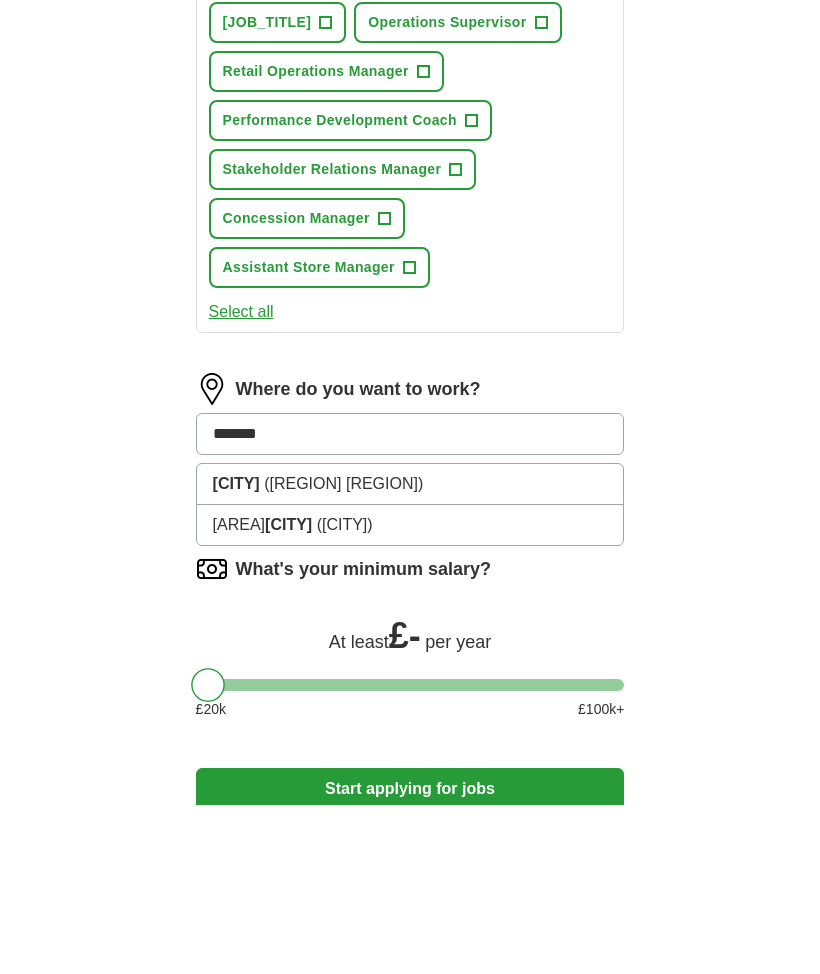 click on "[CITY] ( [REGION] [REGION] )" at bounding box center (410, 654) 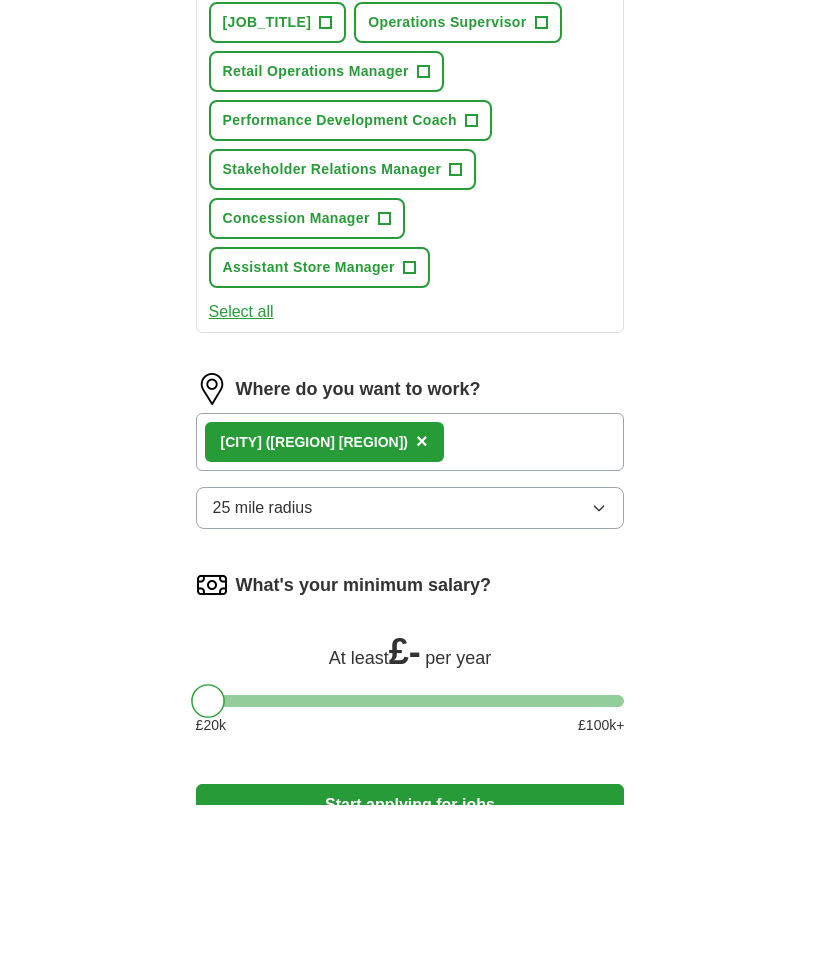 scroll, scrollTop: 923, scrollLeft: 0, axis: vertical 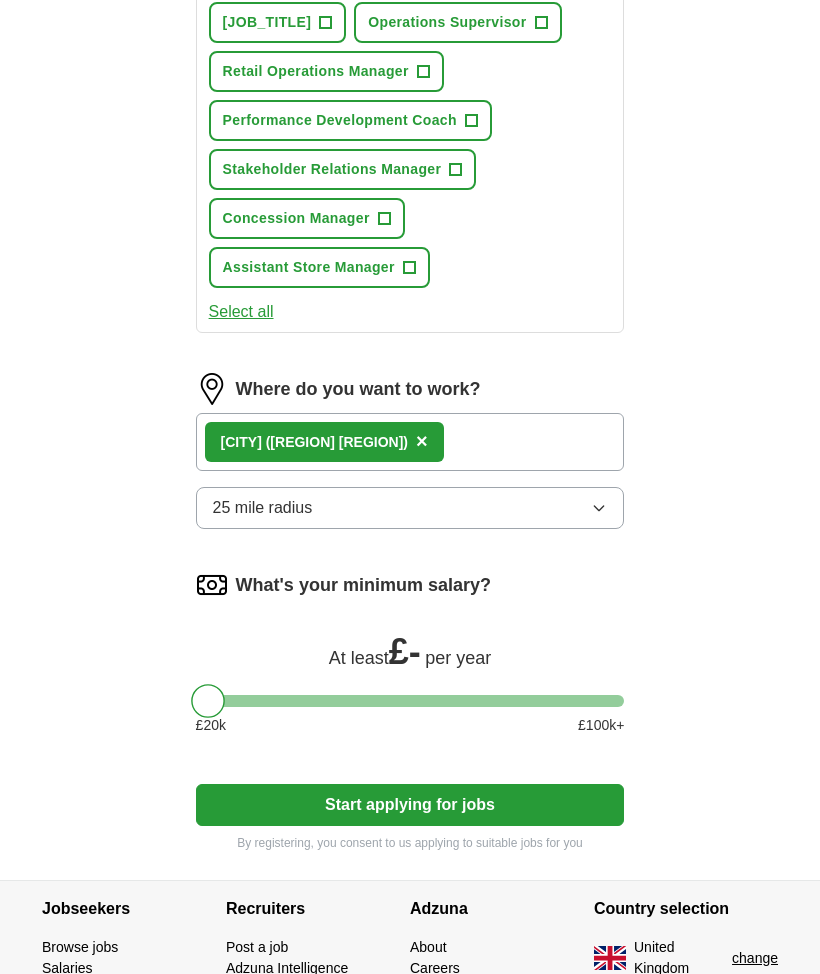 click on "25 mile radius" at bounding box center [410, 508] 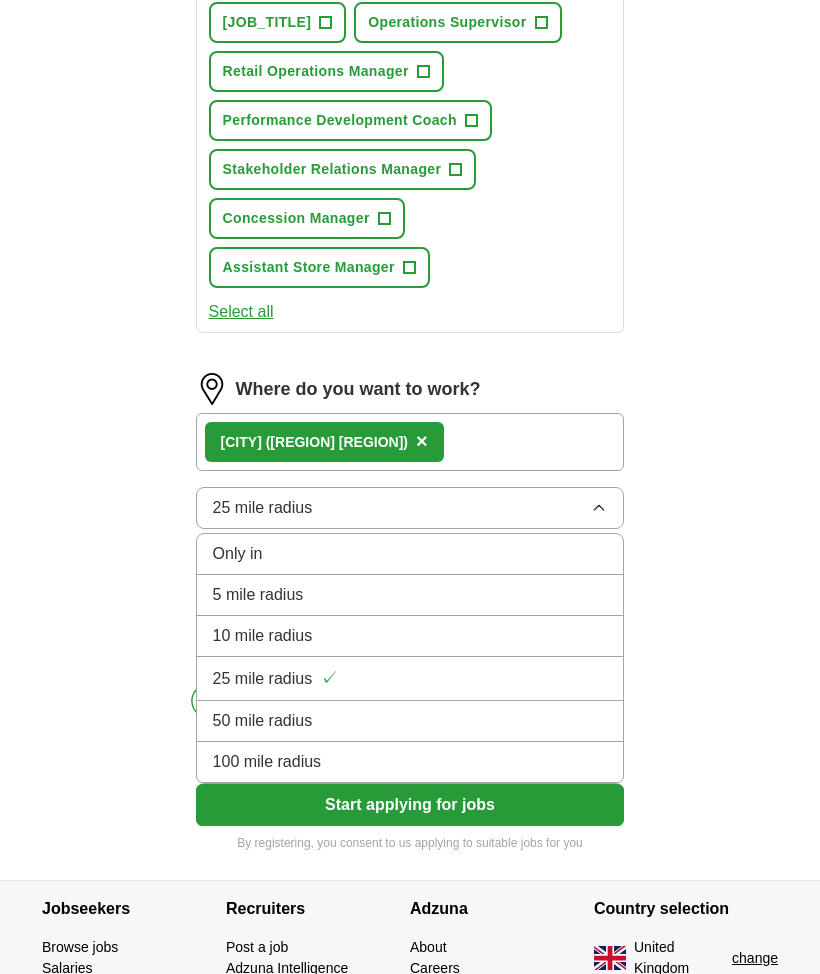 click on "5 mile radius" at bounding box center (410, 595) 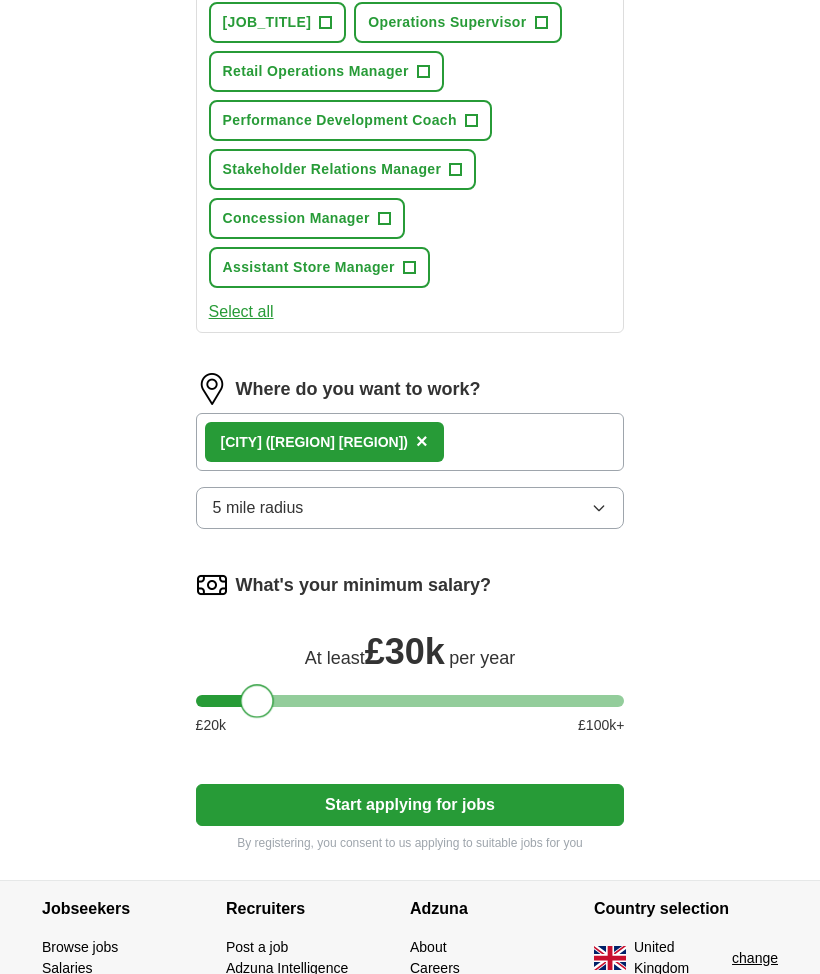 click on "×" at bounding box center [422, 441] 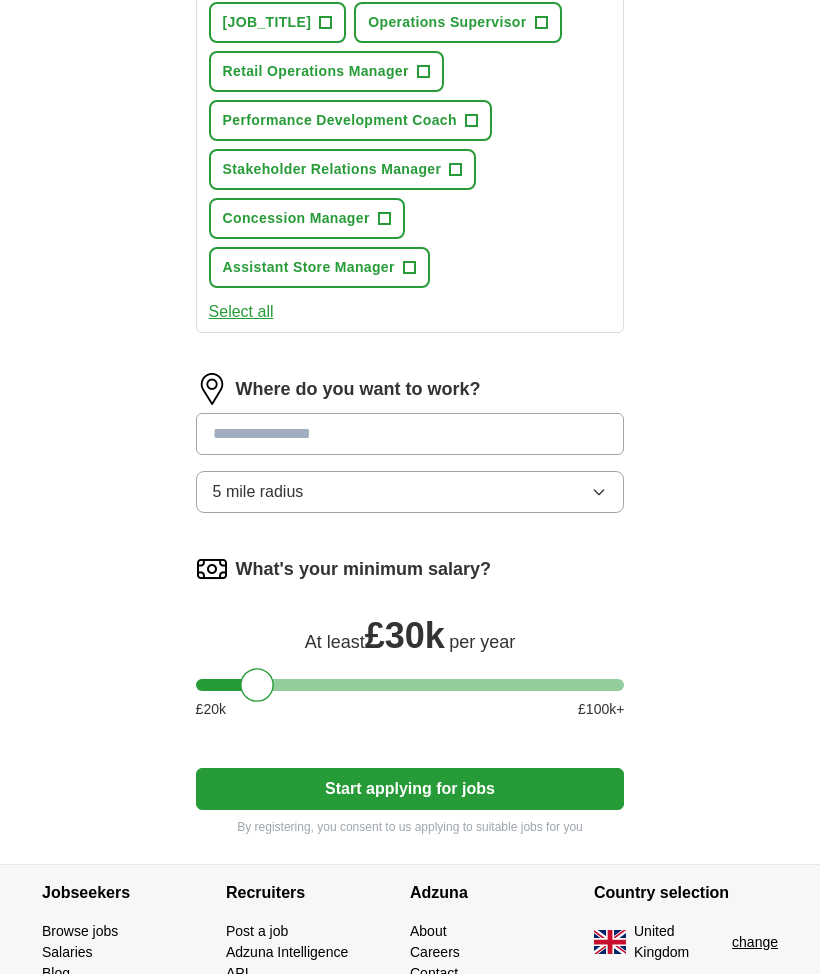 click at bounding box center [410, 434] 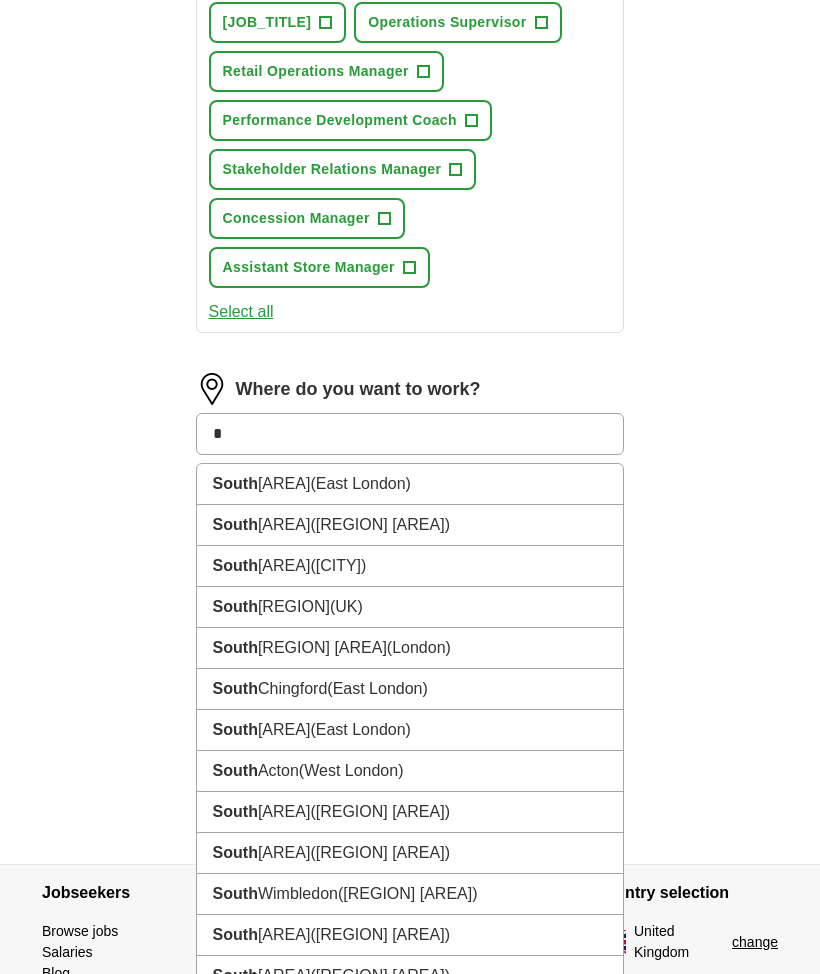 type on "*" 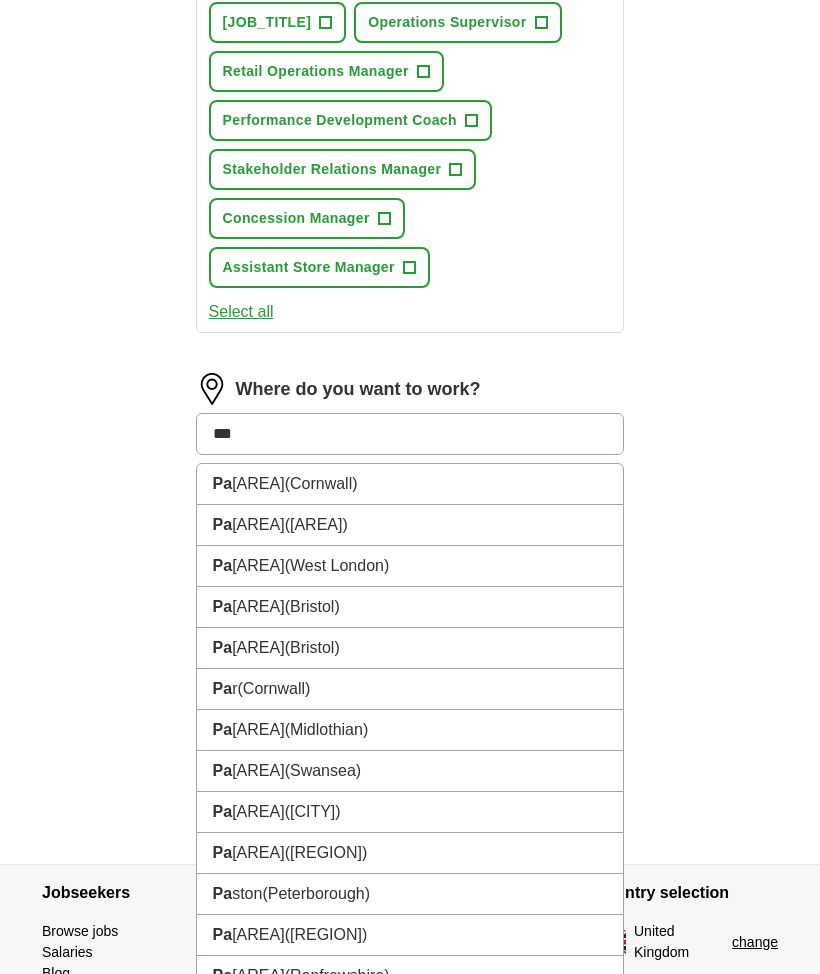type on "****" 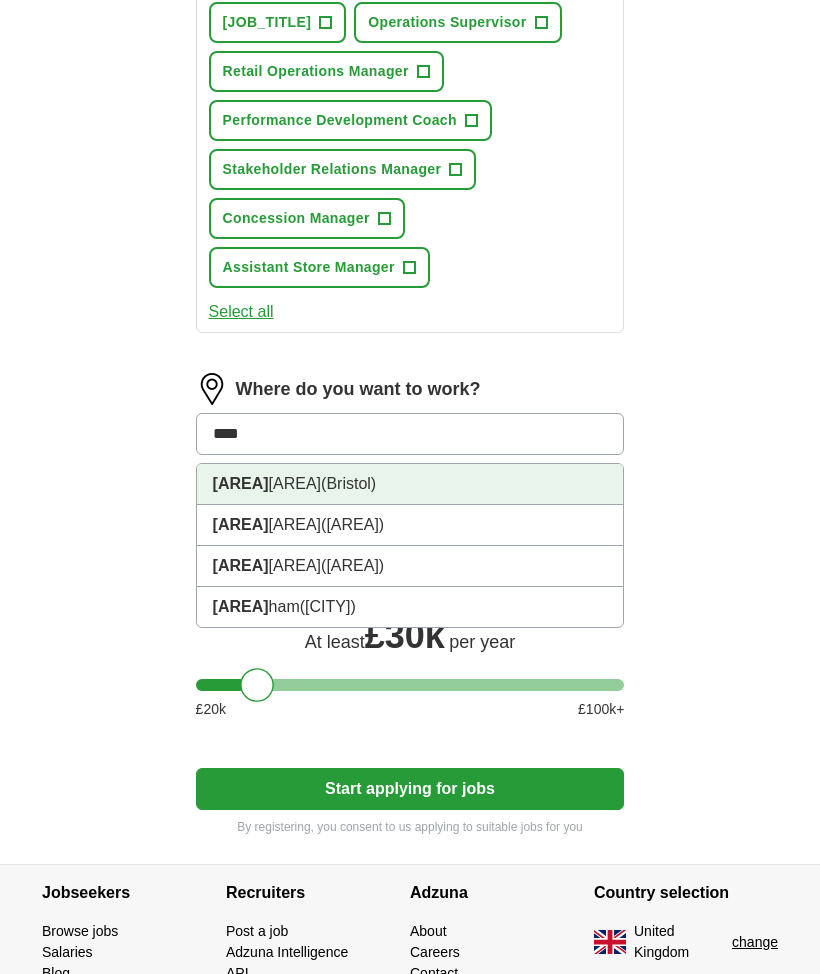 click on "(Bristol)" at bounding box center [348, 483] 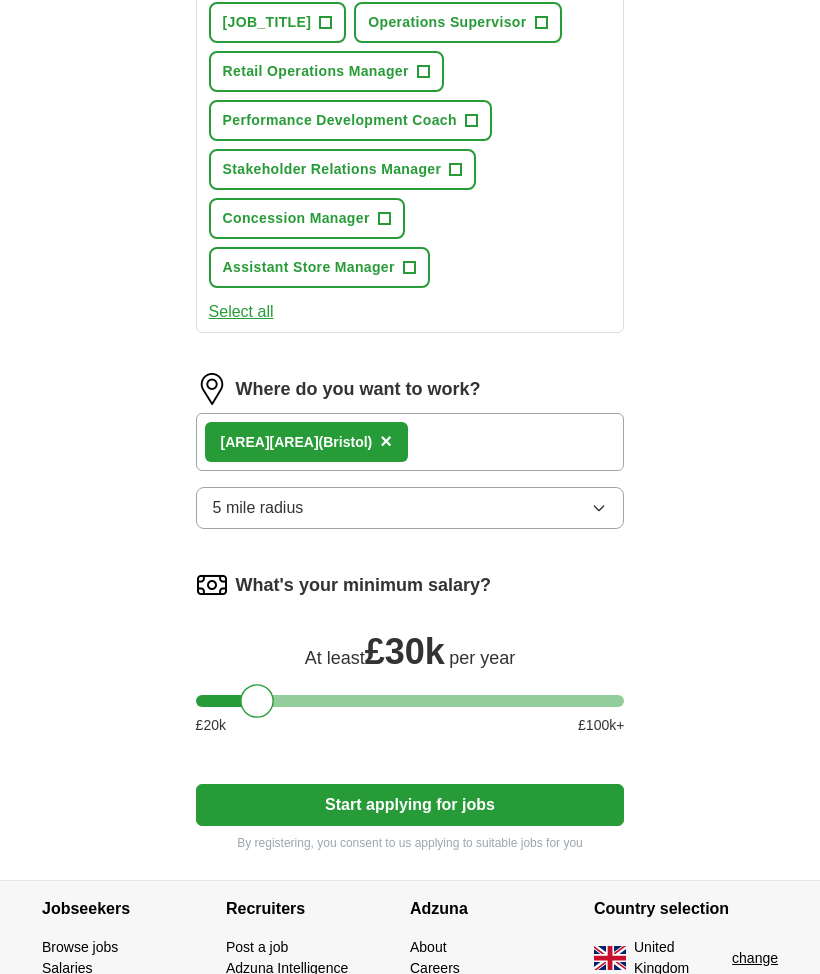 click on "×" at bounding box center (386, 441) 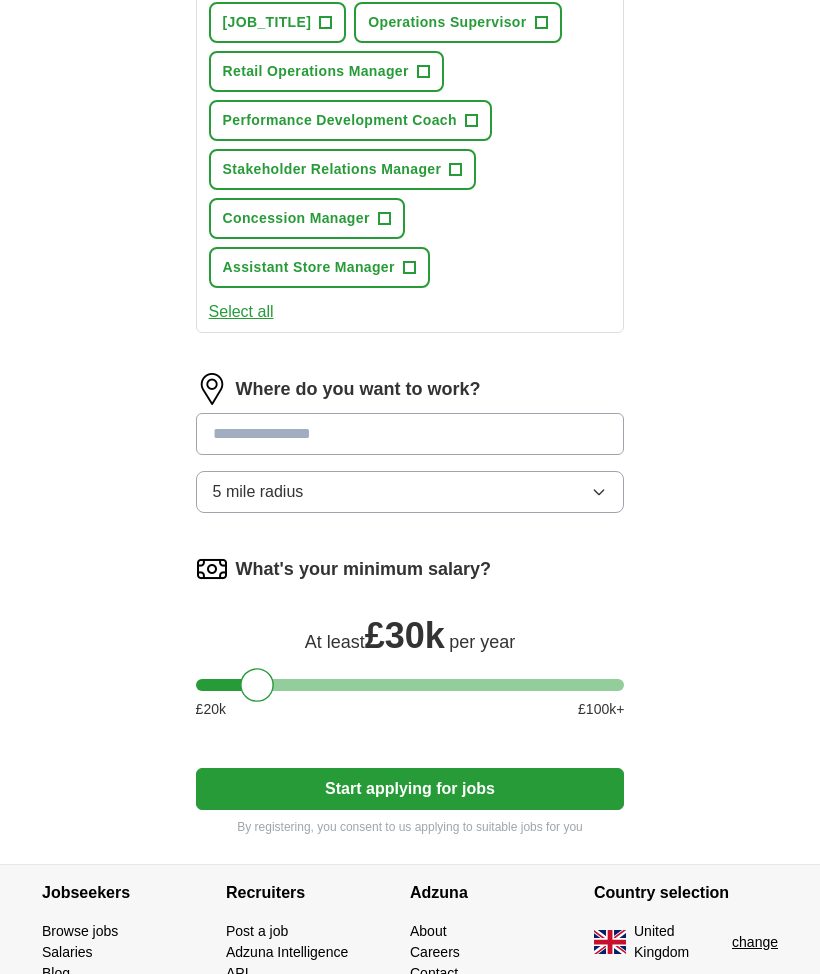 click at bounding box center [410, 434] 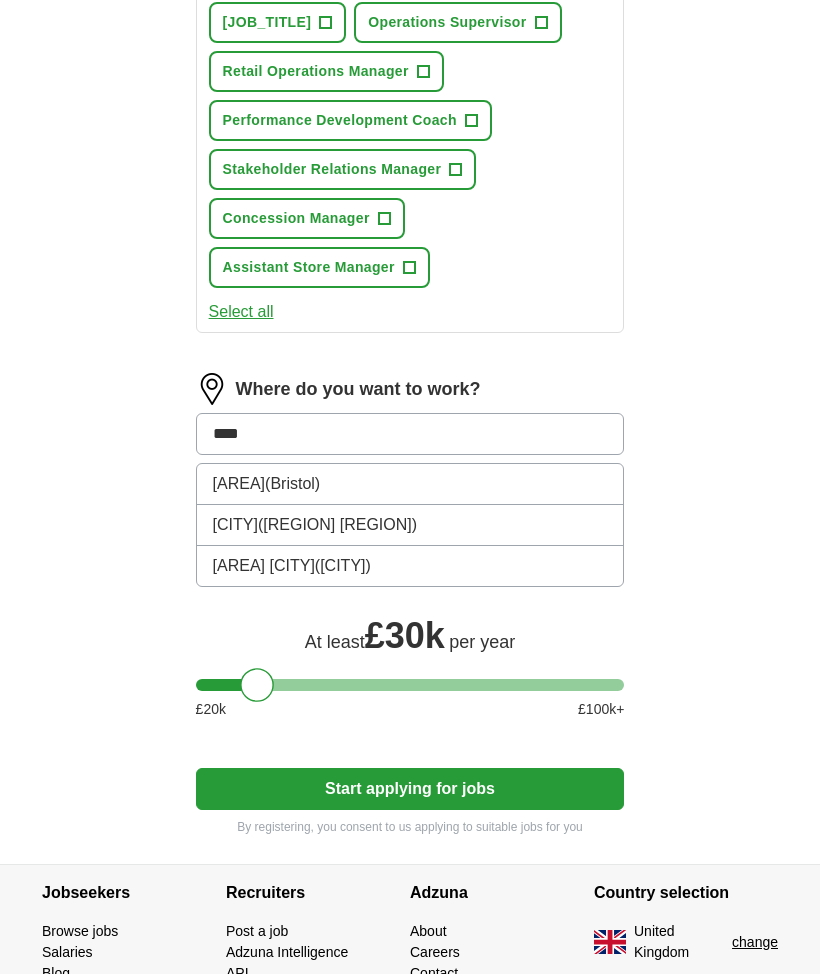 type on "*****" 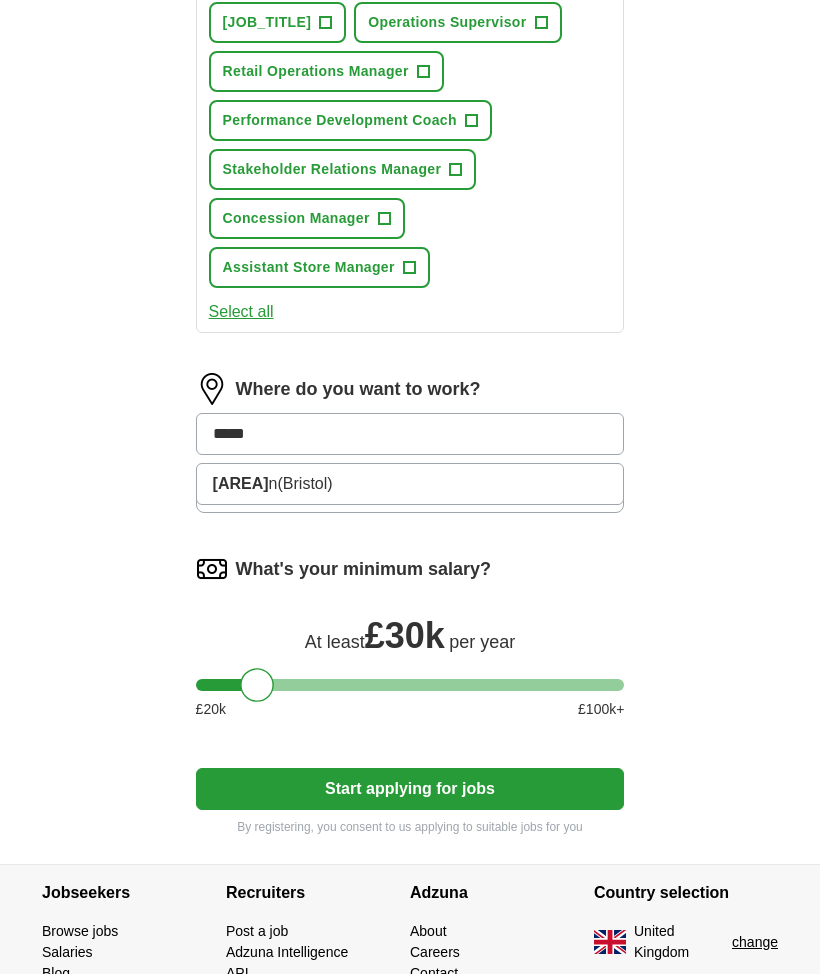 click on "[AREA] ( [CITY] )" at bounding box center (410, 484) 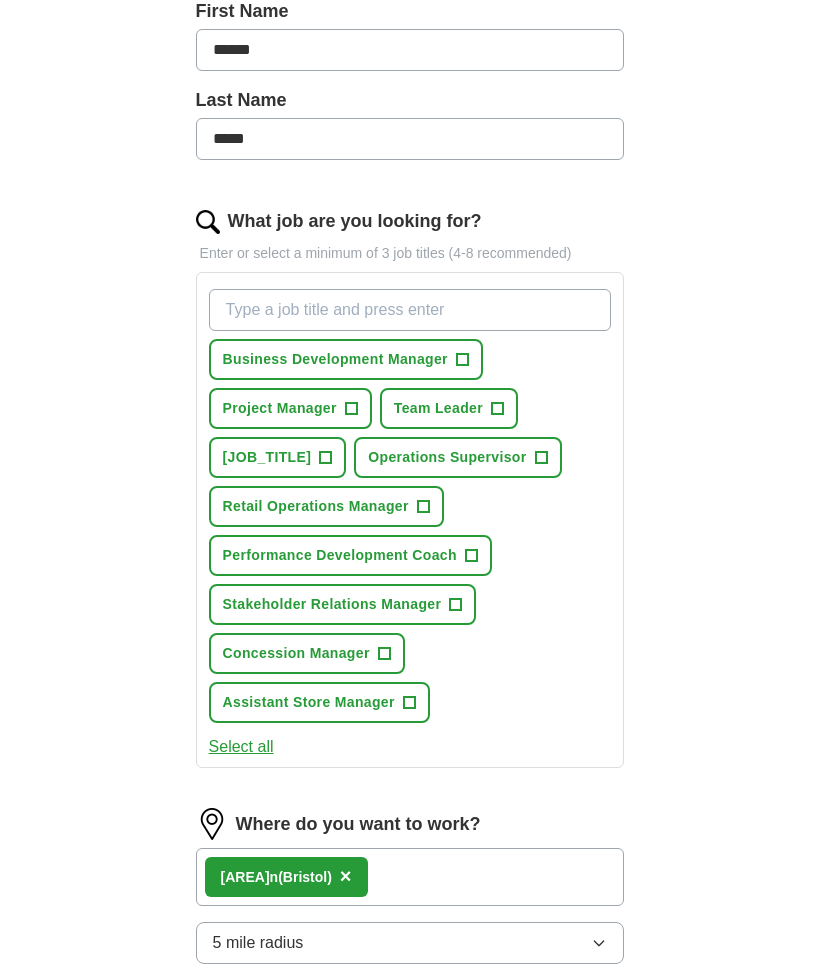 scroll, scrollTop: 508, scrollLeft: 0, axis: vertical 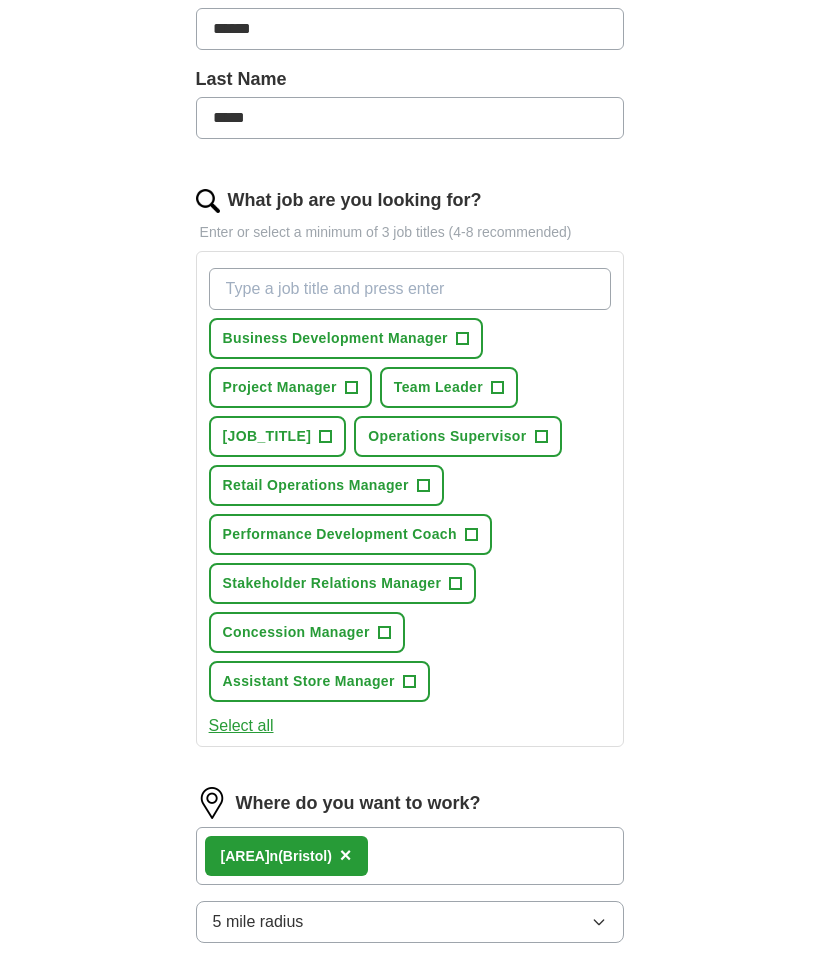 click on "What job are you looking for?" at bounding box center (410, 290) 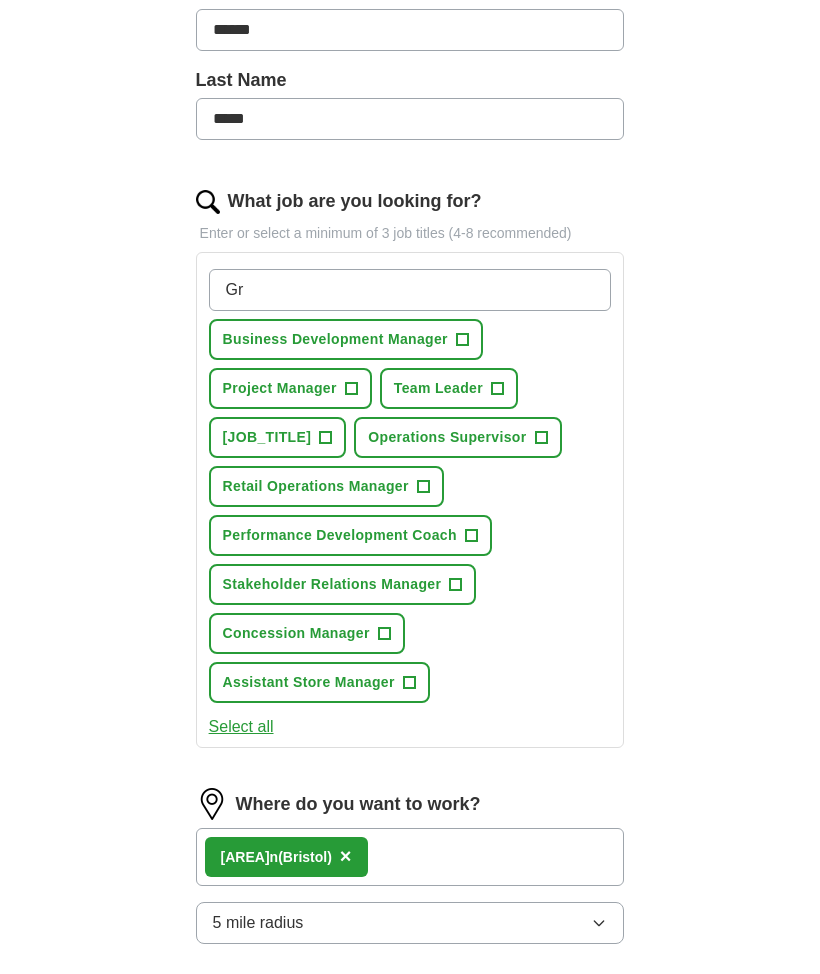 type on "G" 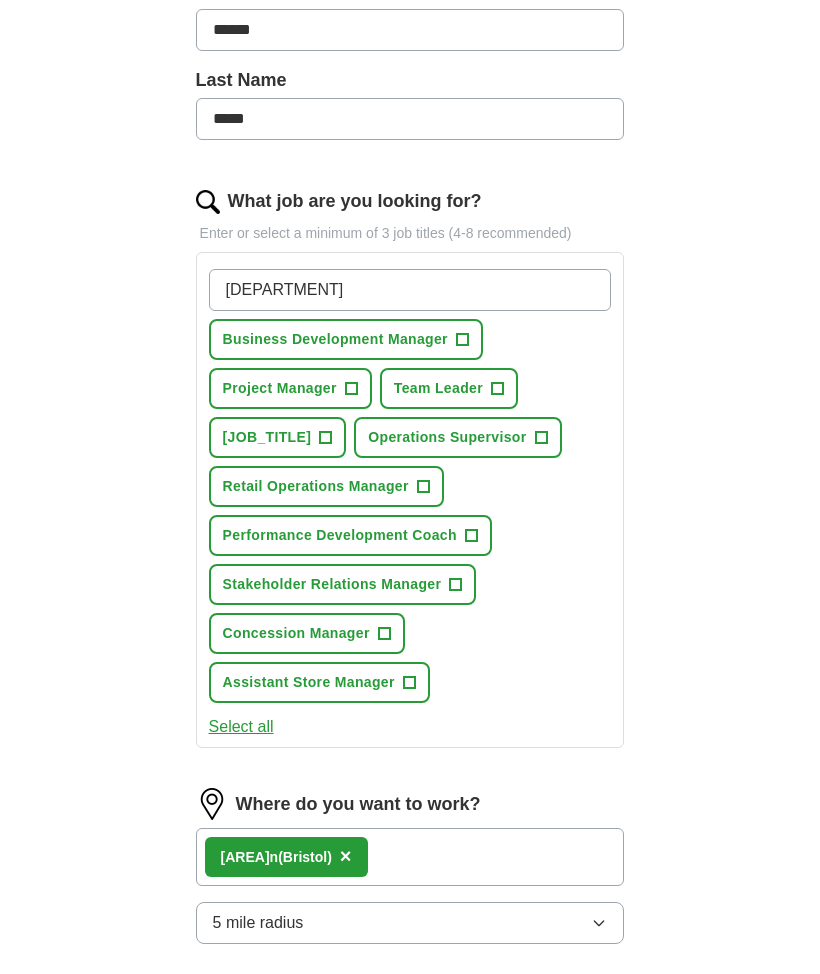 type on "[DEPARTMENT]" 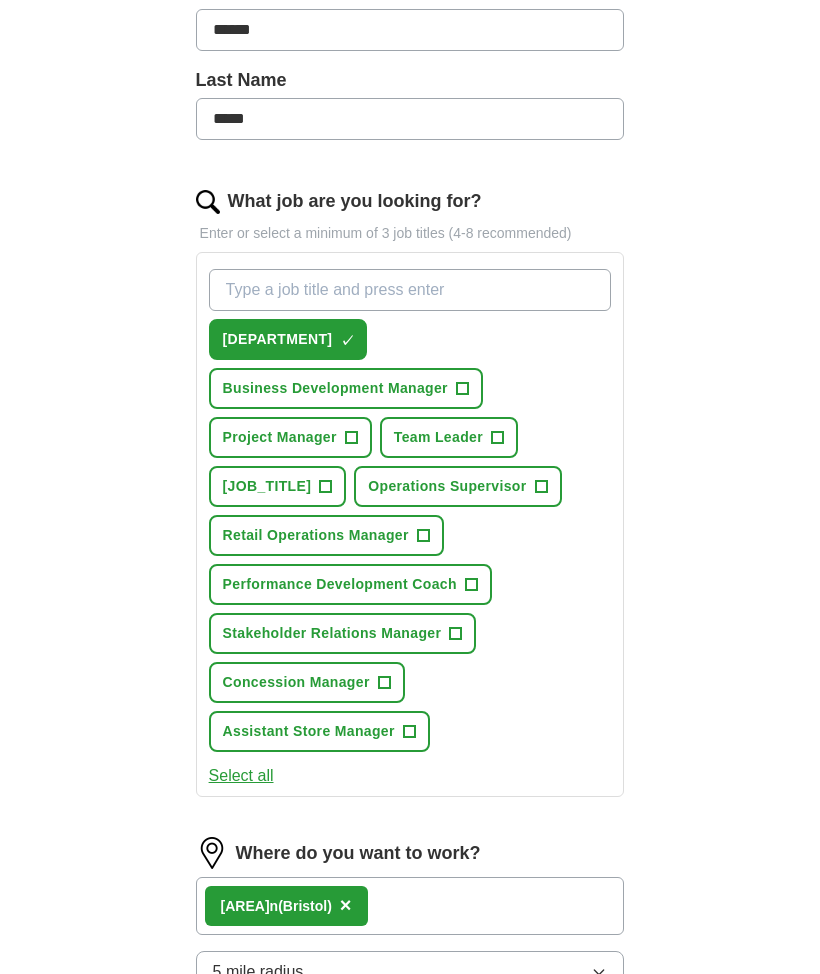 click on "+" at bounding box center (326, 487) 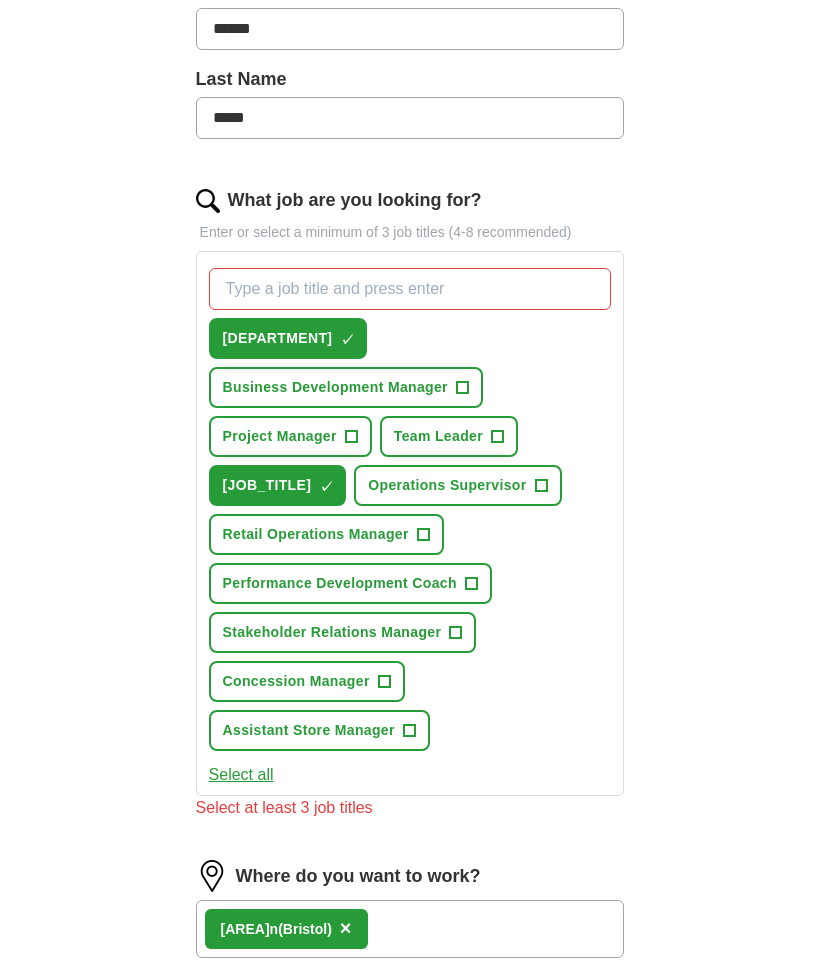 click on "Performance Development Coach" at bounding box center [340, 584] 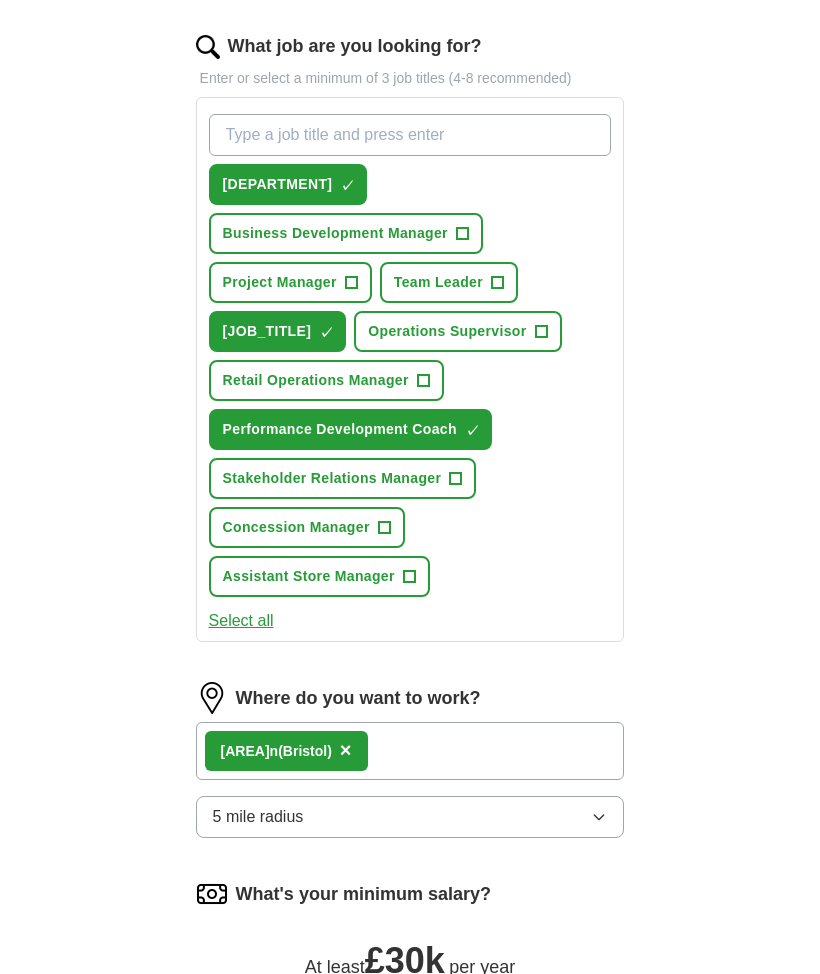 scroll, scrollTop: 661, scrollLeft: 0, axis: vertical 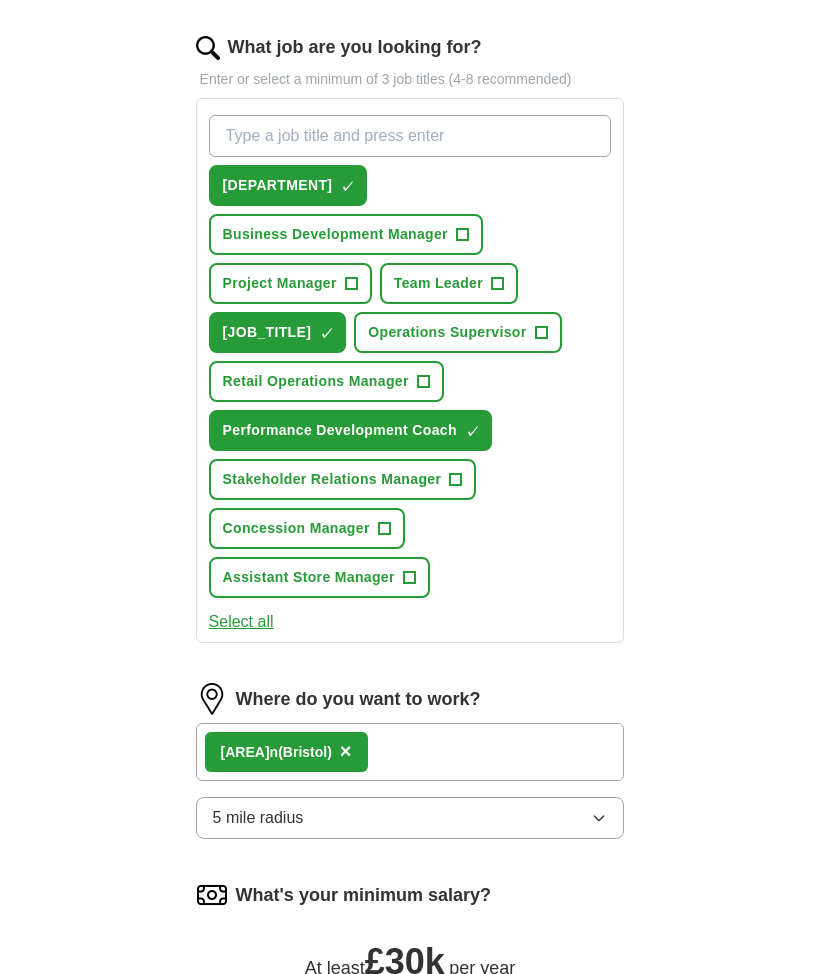 click on "What job are you looking for?" at bounding box center [410, 137] 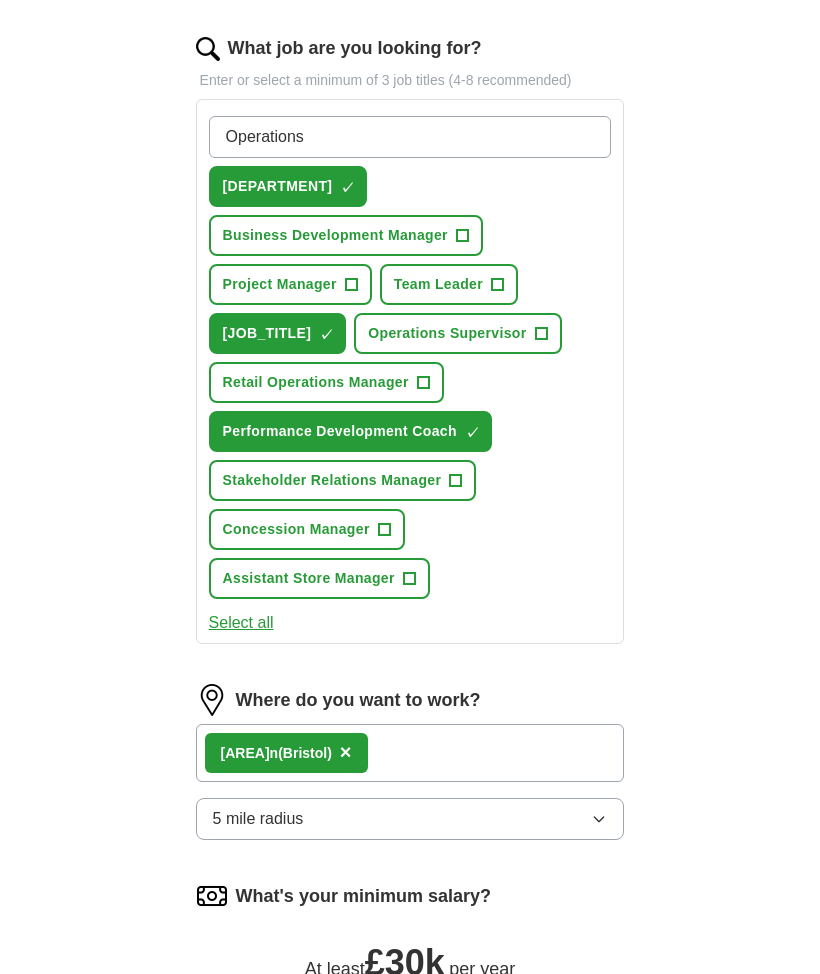type on "Operations" 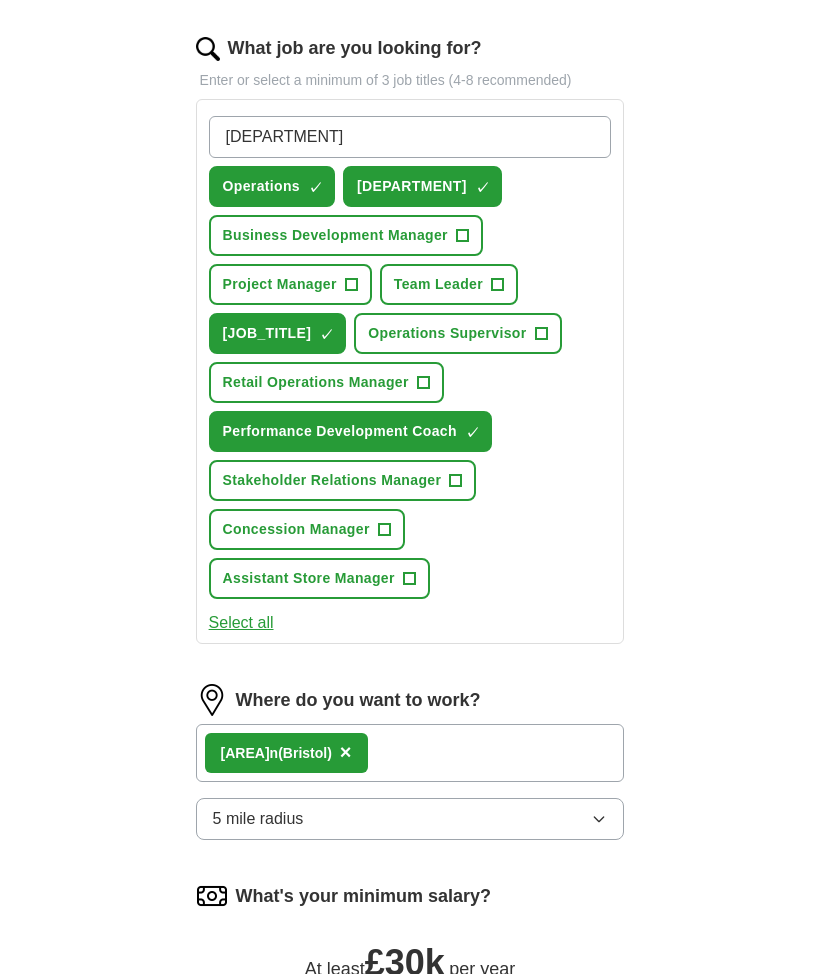 type on "l" 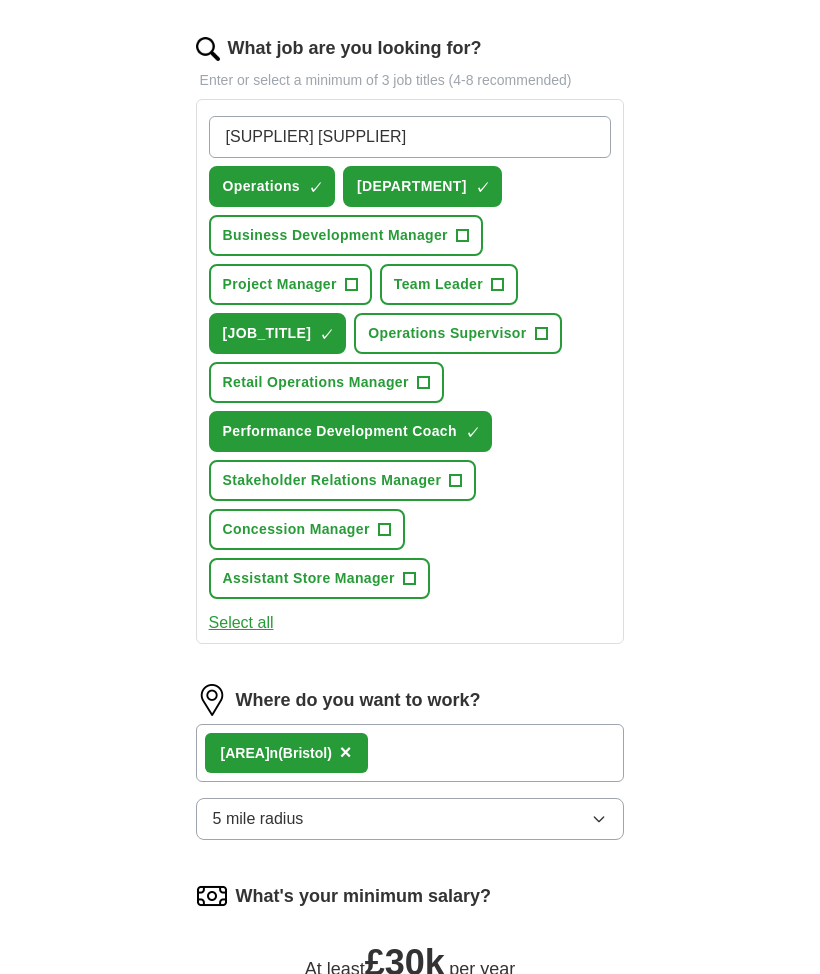 type on "[SUPPLIER] [SUPPLIER]" 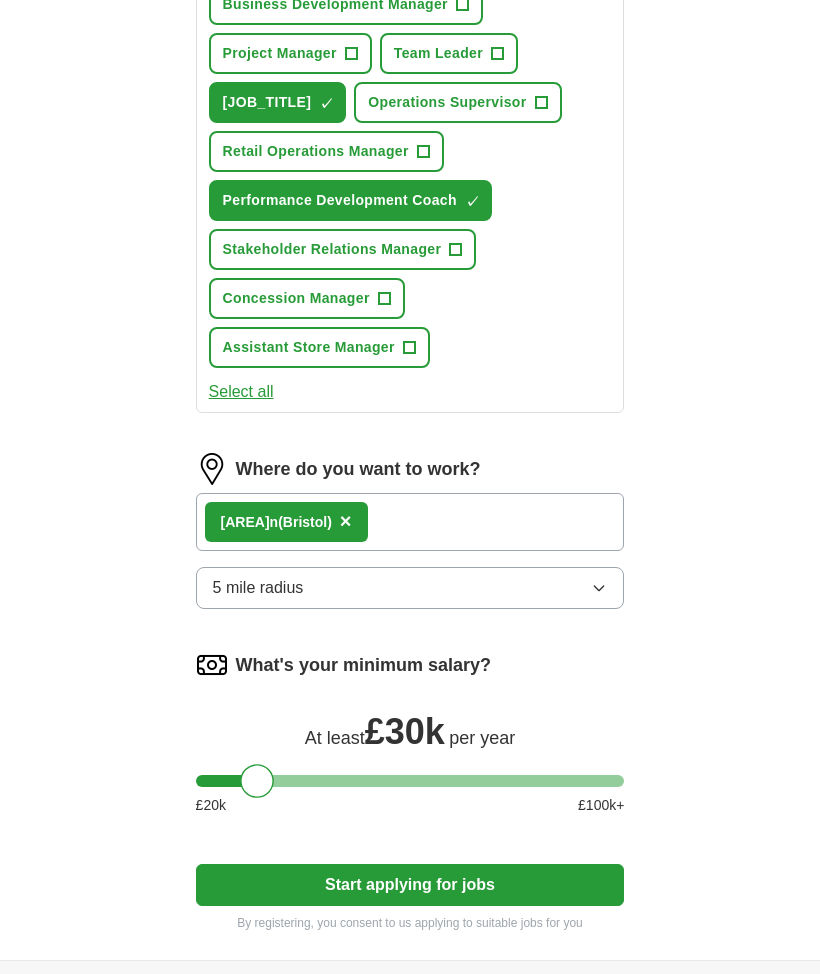 scroll, scrollTop: 937, scrollLeft: 0, axis: vertical 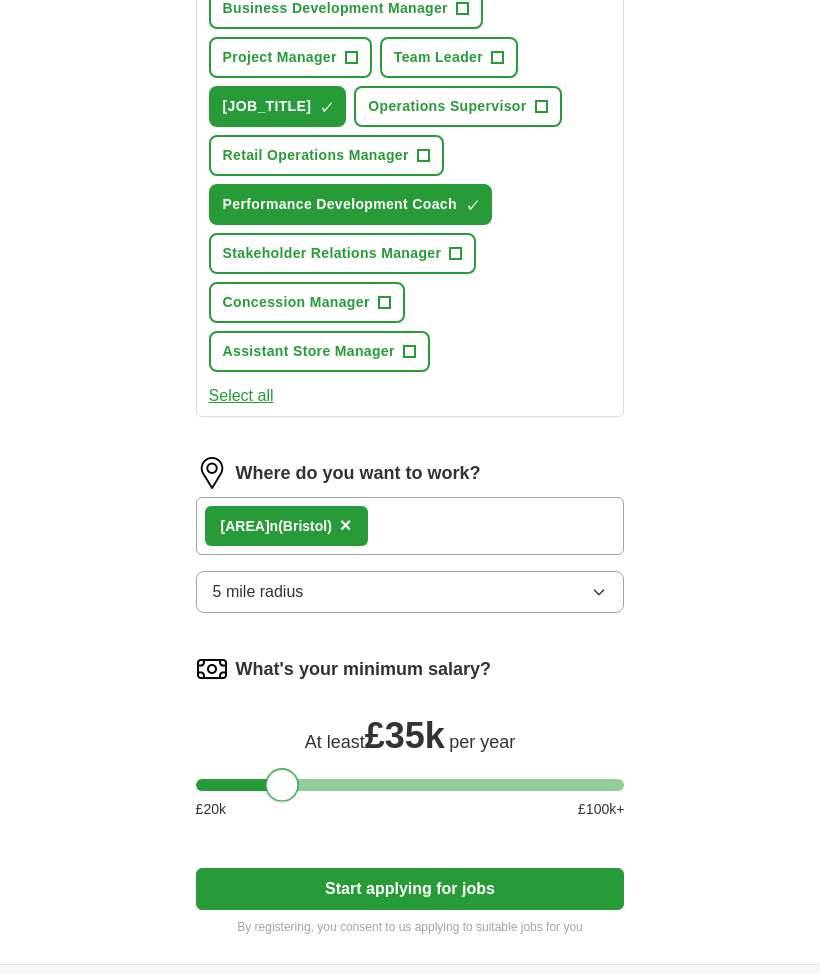 click on "Start applying for jobs" at bounding box center (410, 889) 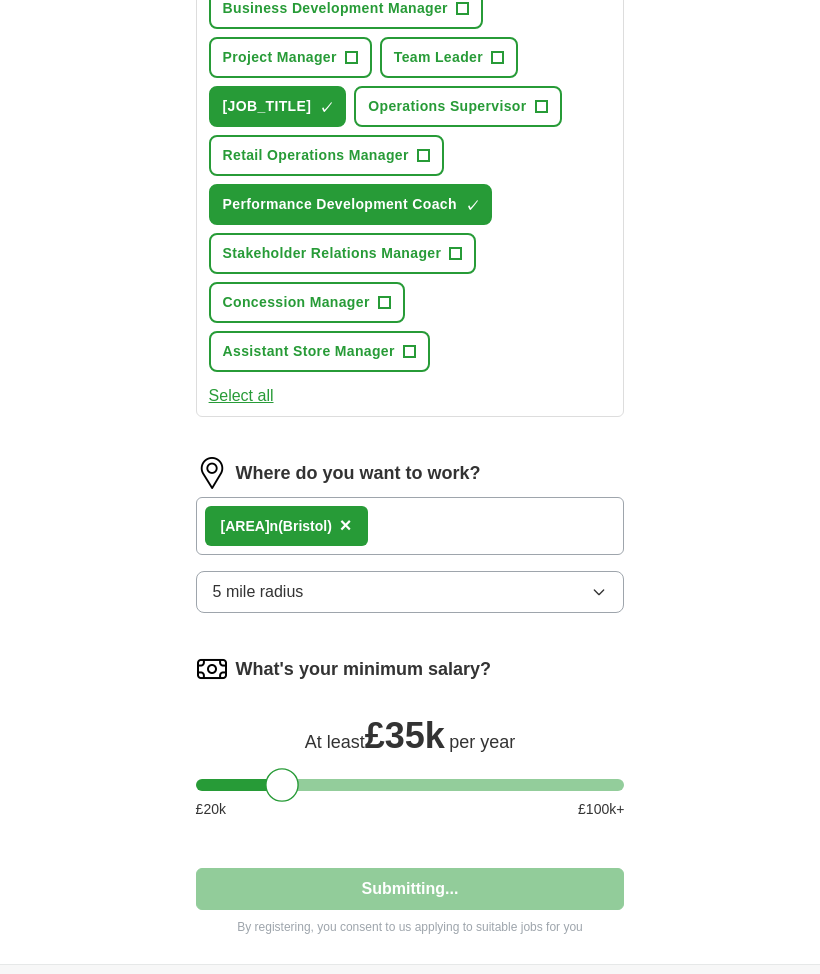 select on "**" 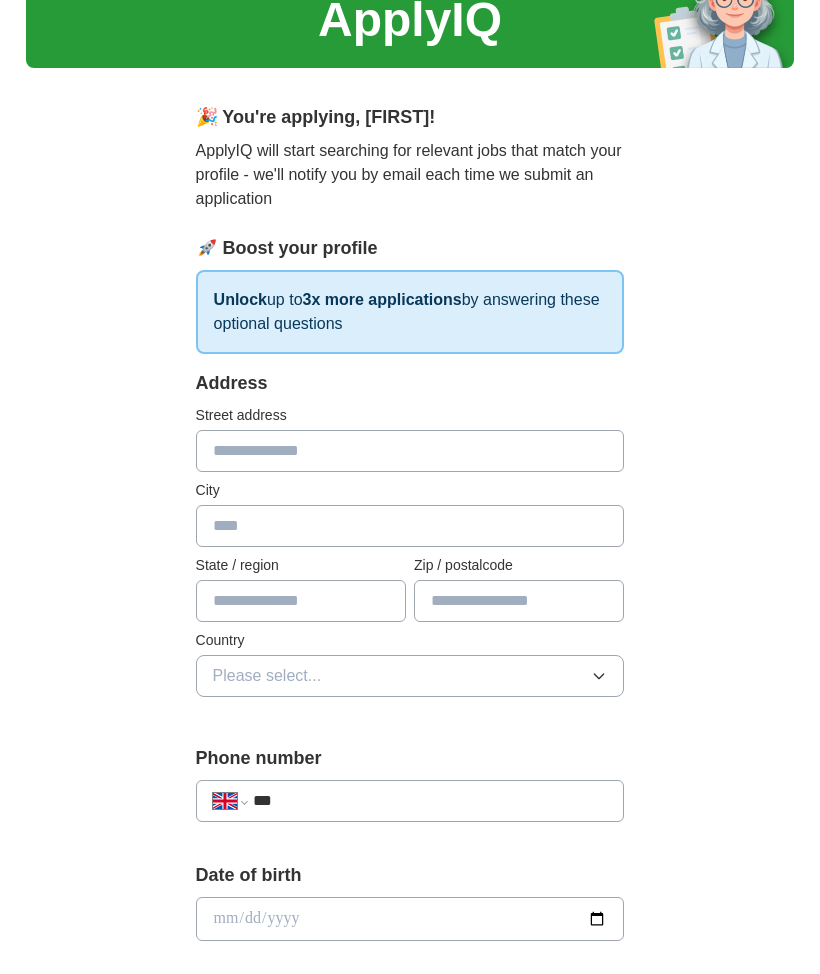 scroll, scrollTop: 84, scrollLeft: 0, axis: vertical 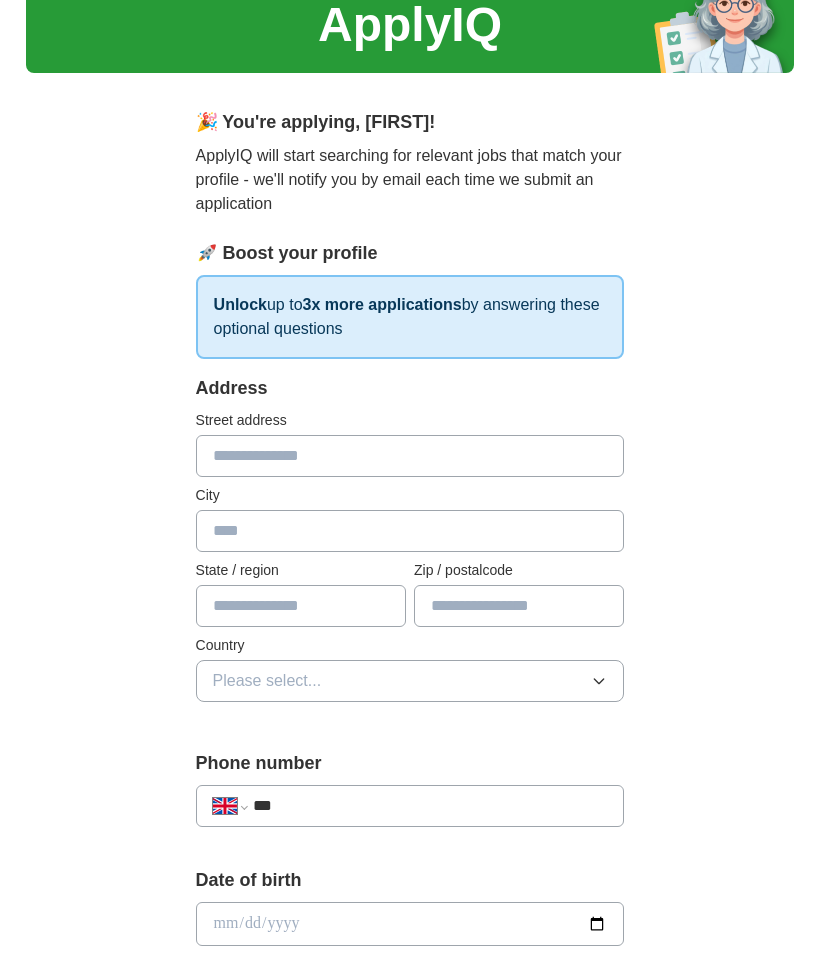 click at bounding box center (410, 456) 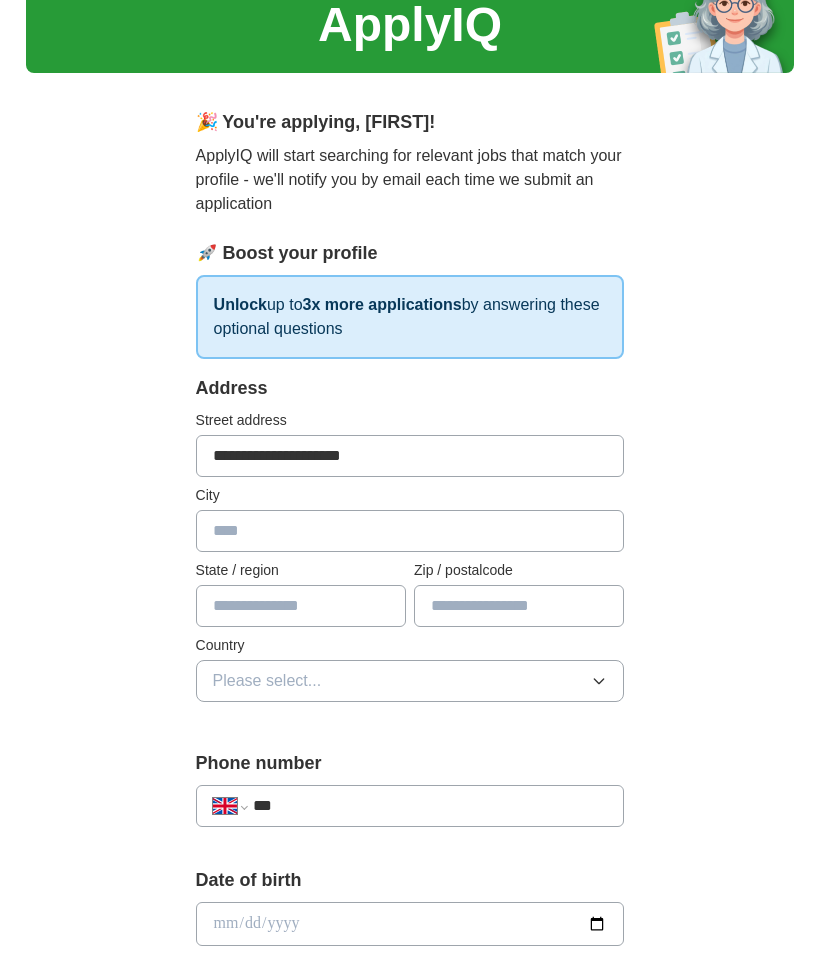 type on "********" 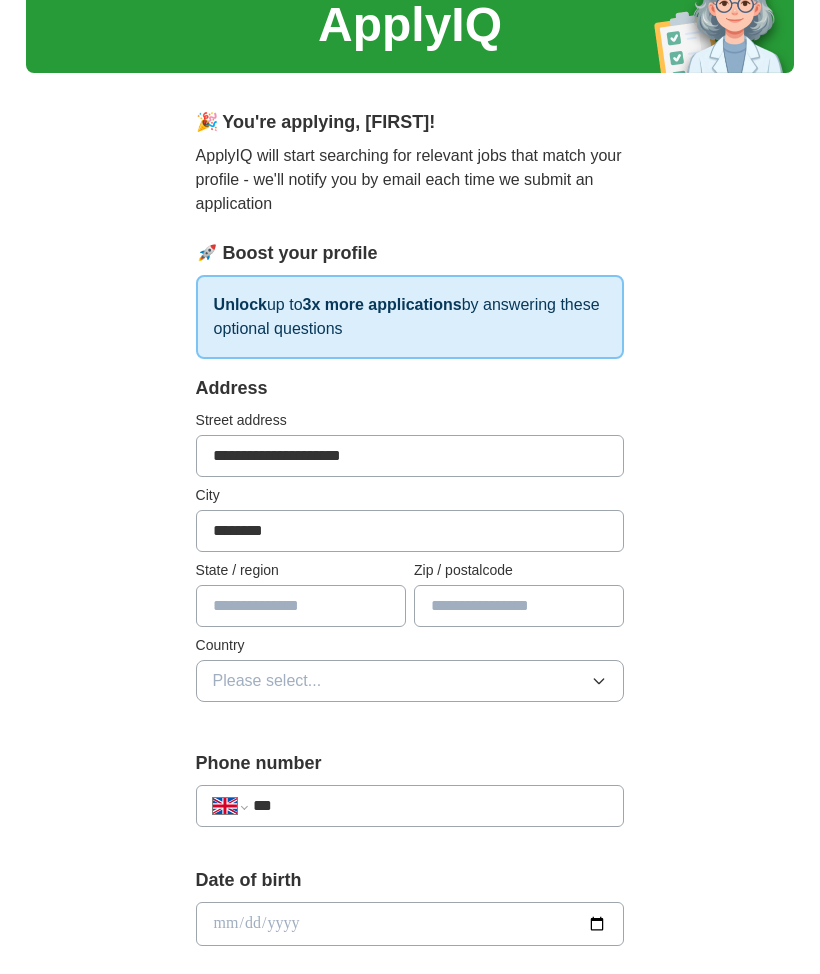 type on "*******" 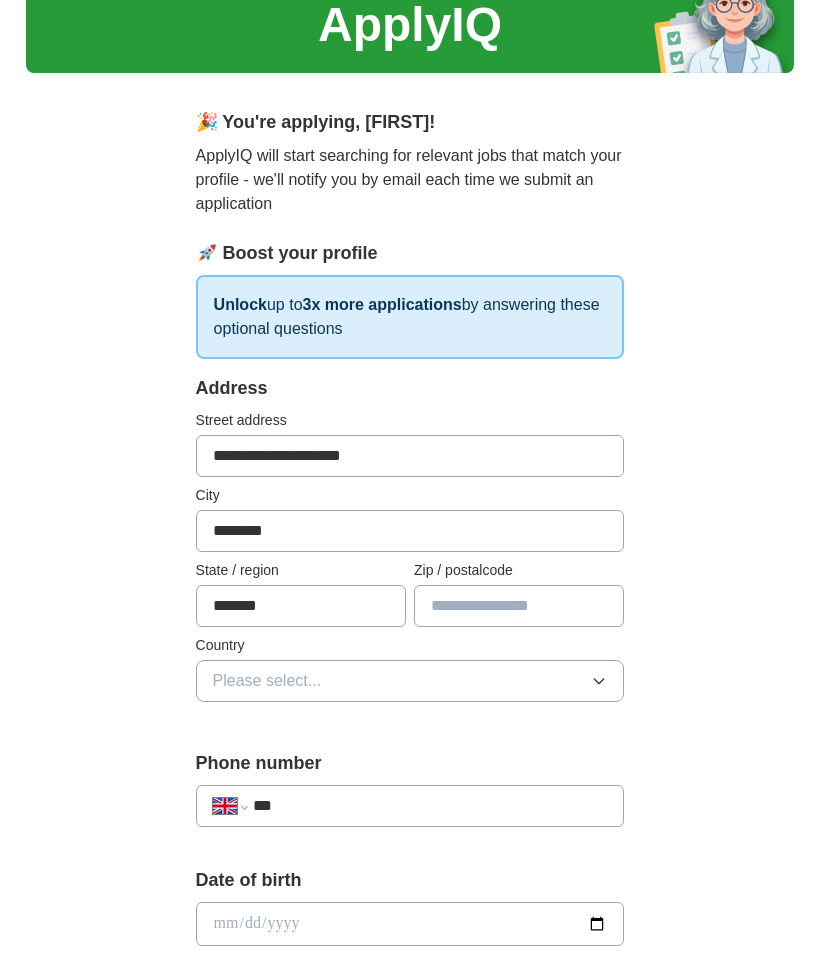 type on "*******" 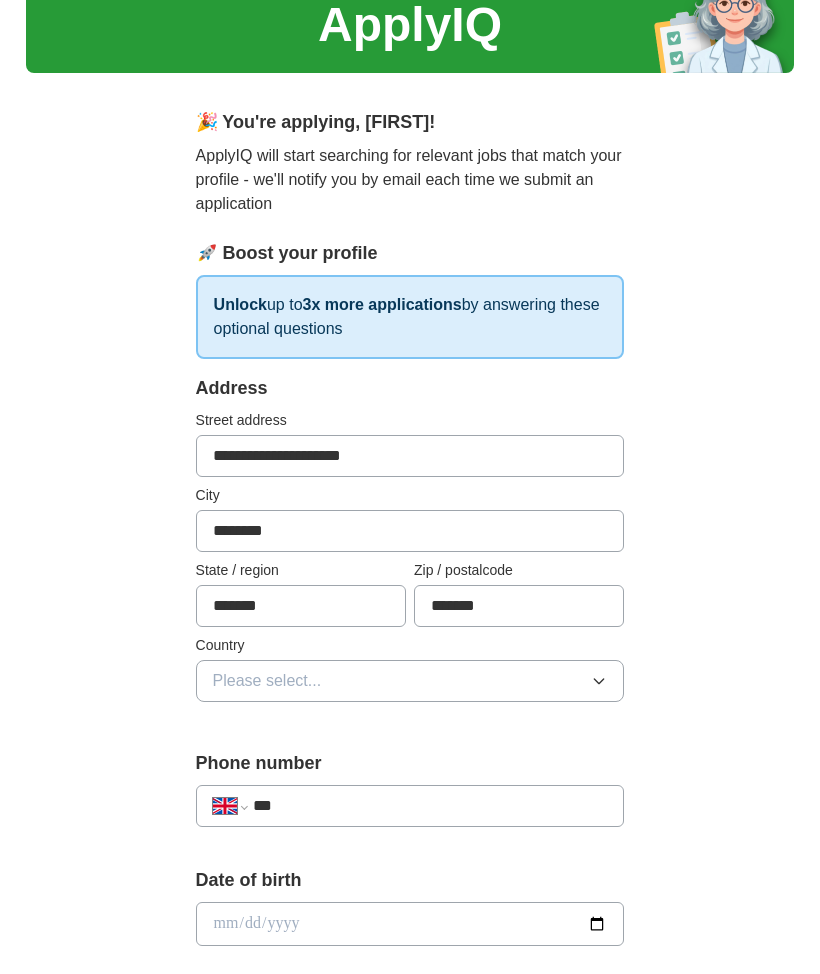 click on "***" at bounding box center (430, 806) 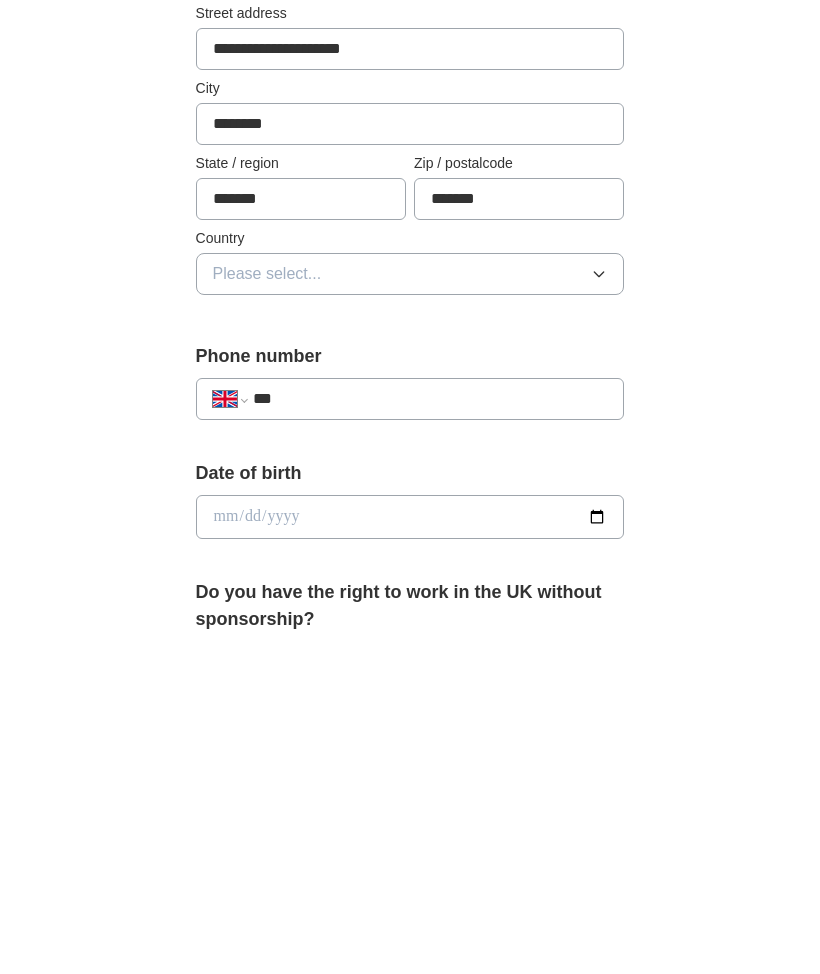 type 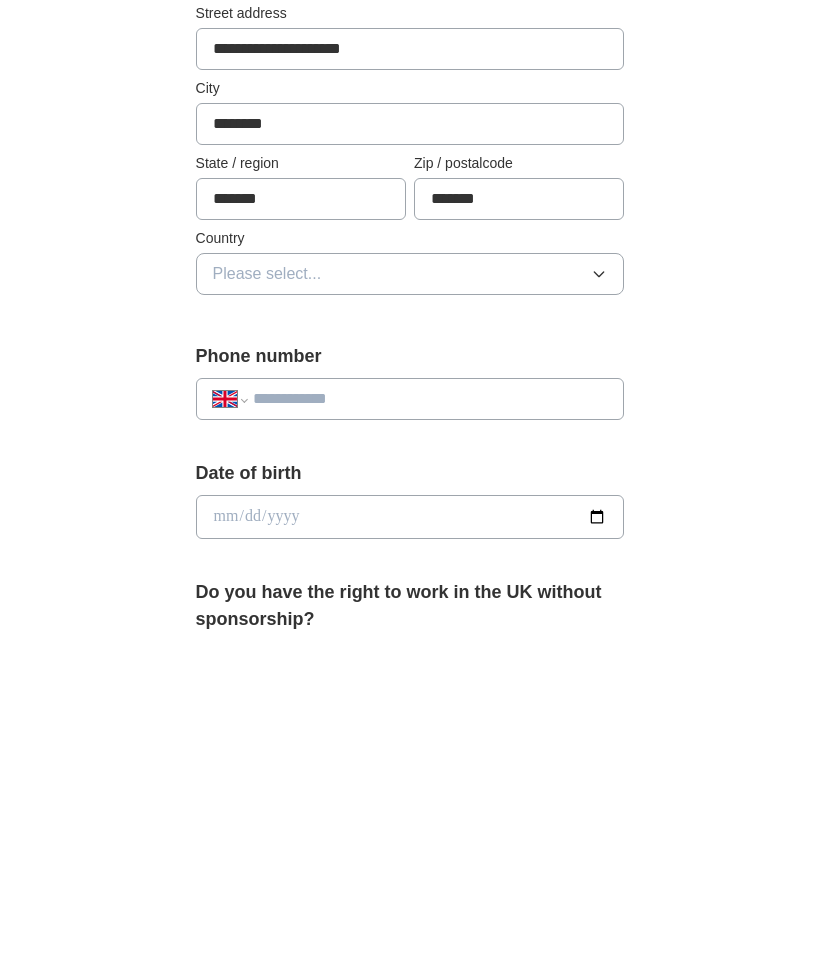 select on "**" 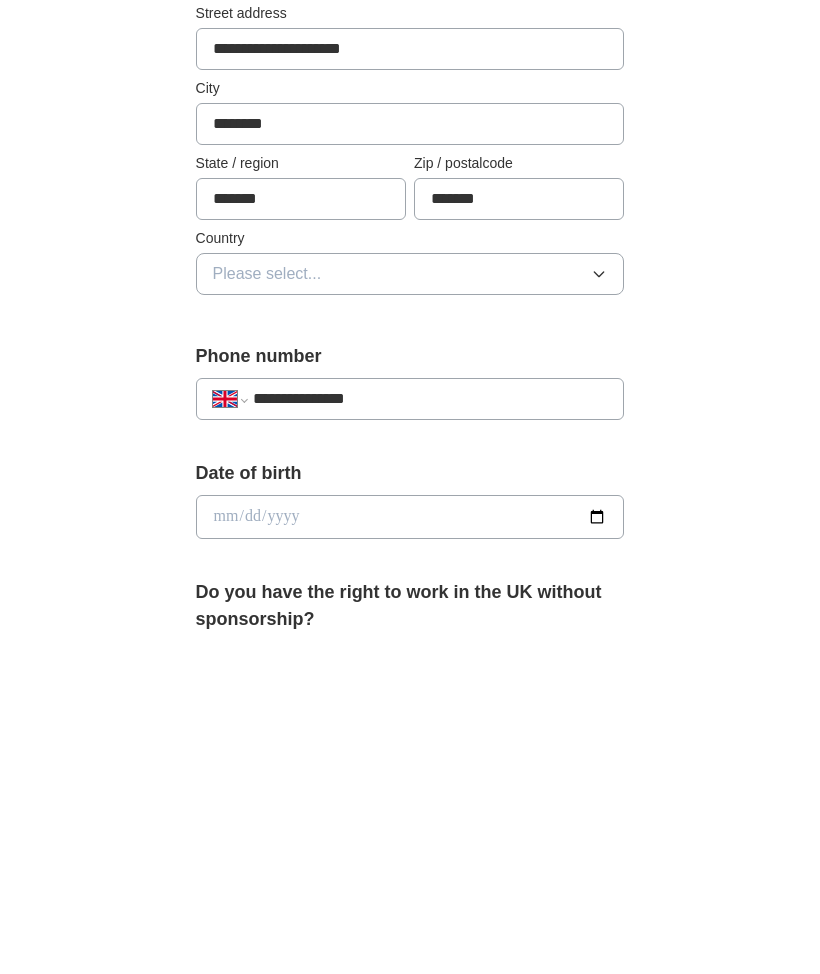 select on "**" 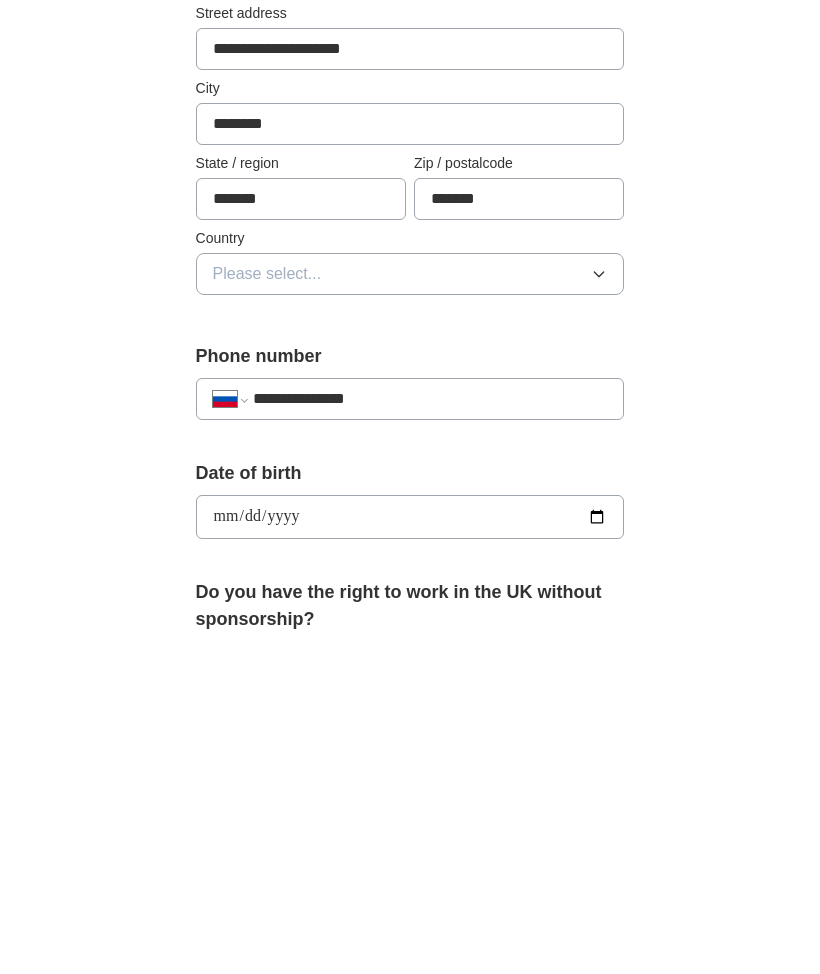 scroll, scrollTop: 491, scrollLeft: 0, axis: vertical 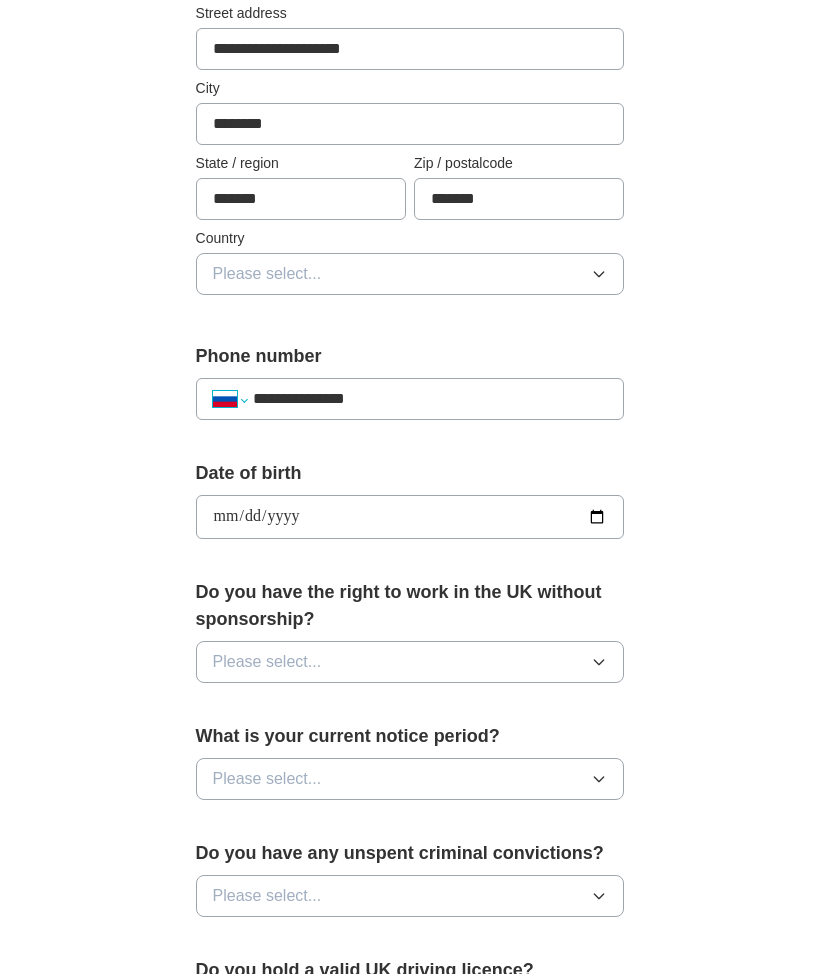 click on "**********" at bounding box center [230, 399] 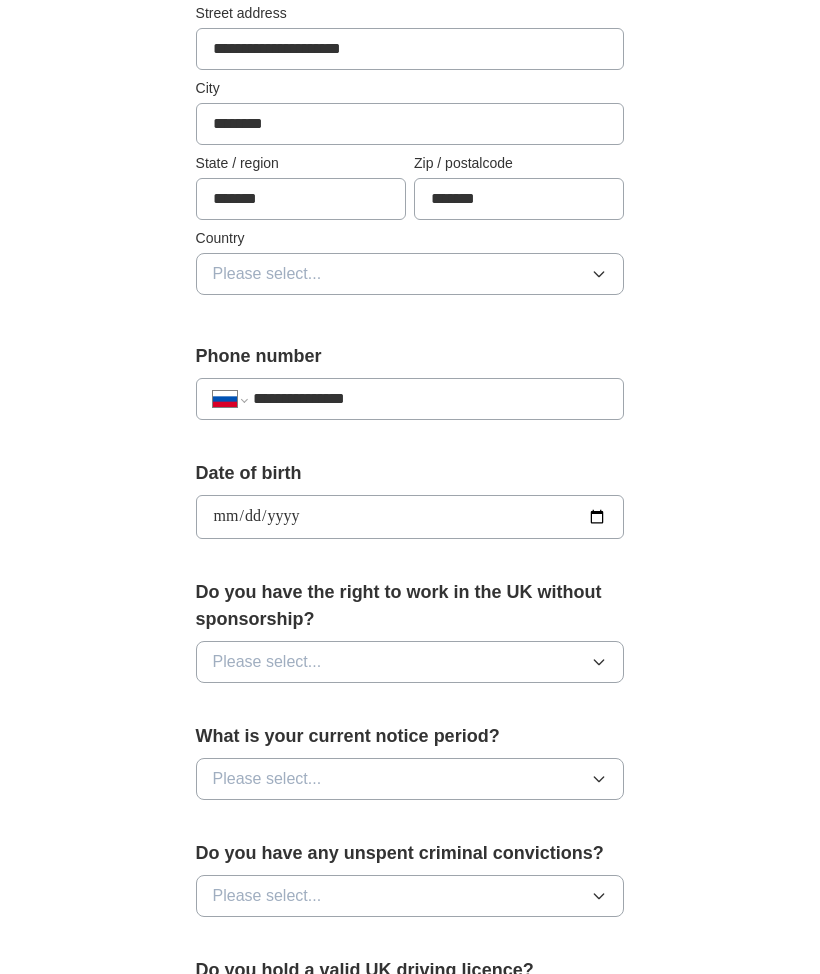 click on "**********" at bounding box center [430, 399] 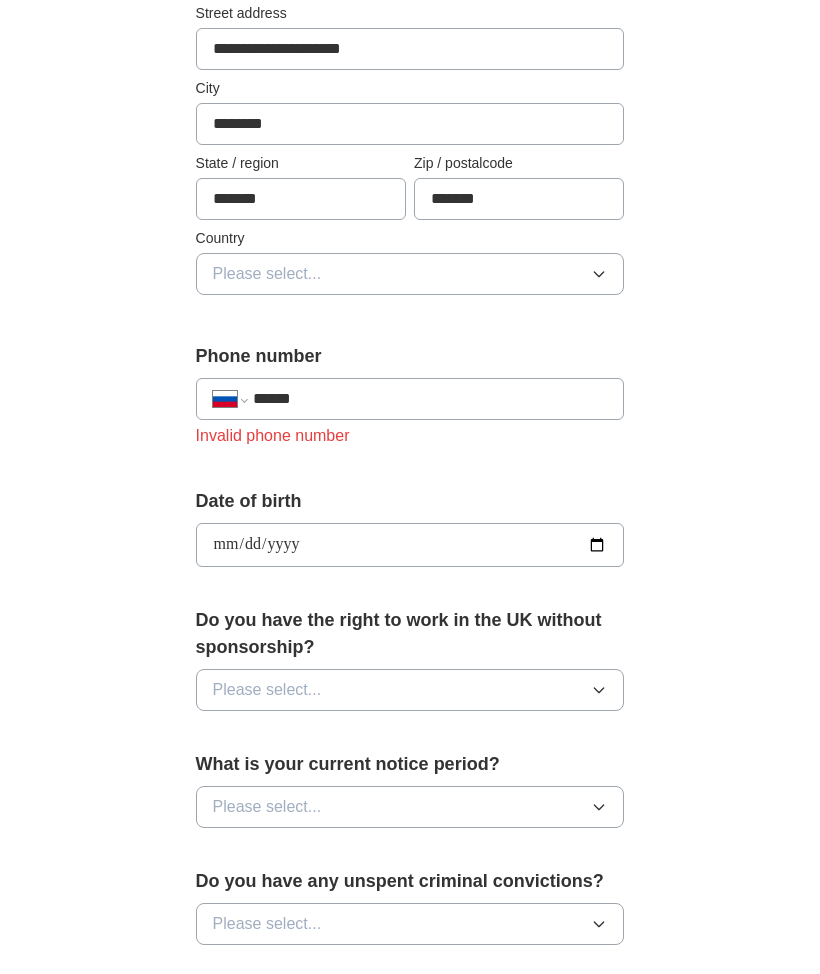 type on "*****" 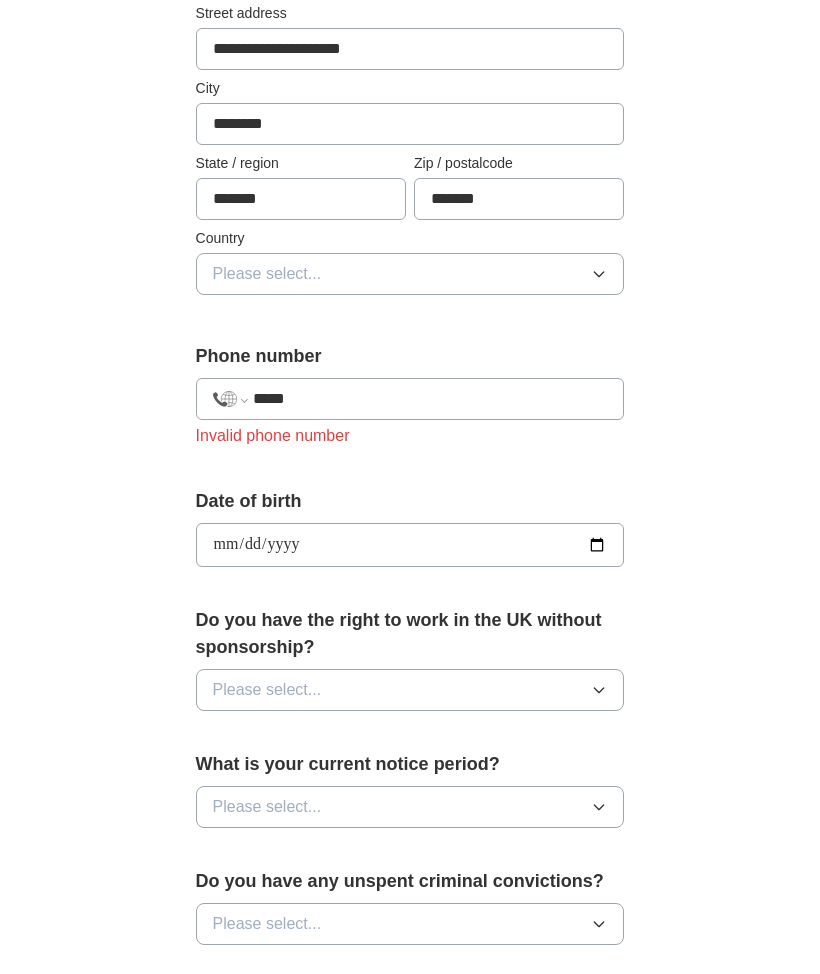 select on "**" 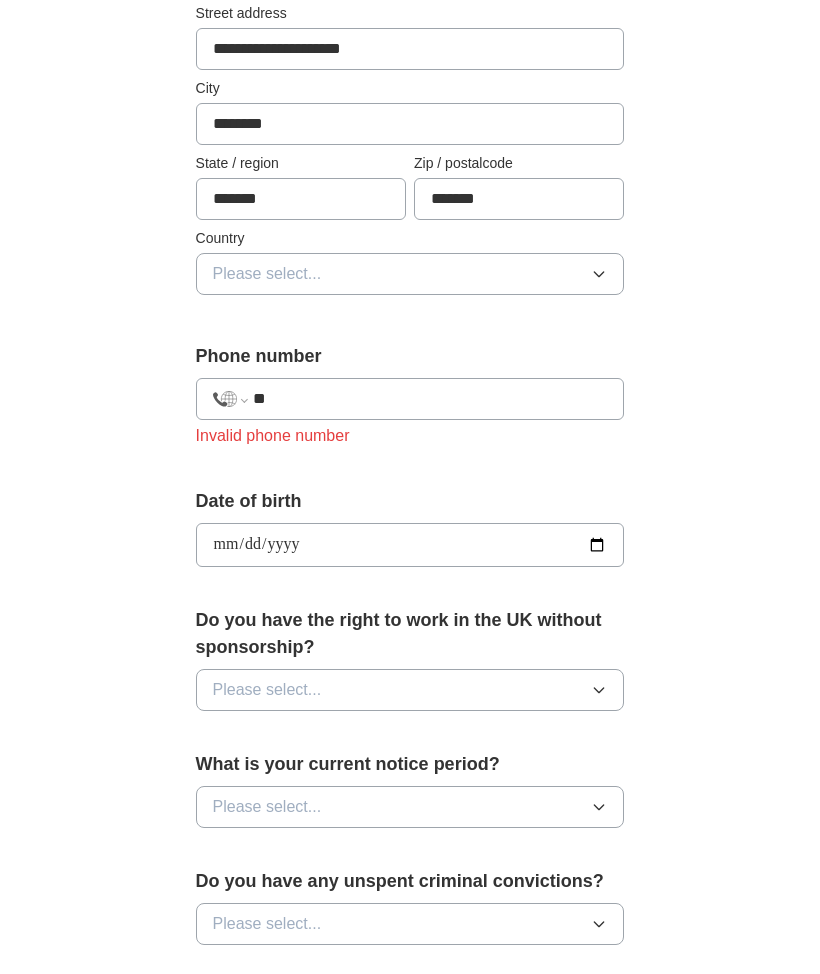 type on "*" 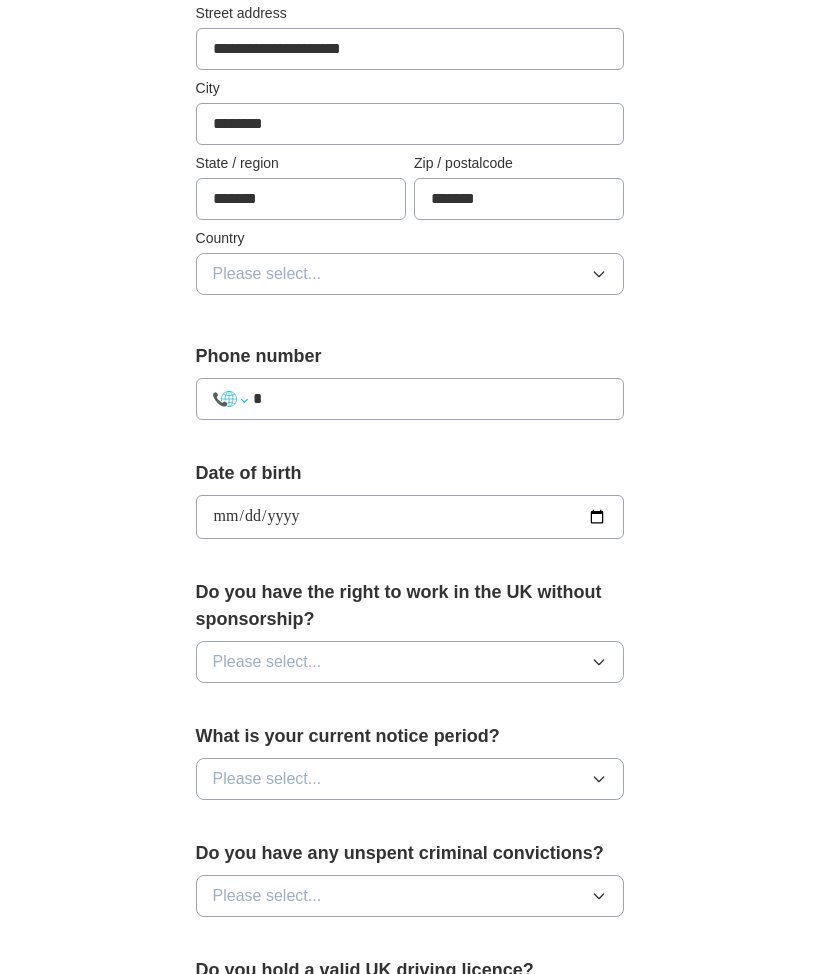 click on "**********" at bounding box center (230, 399) 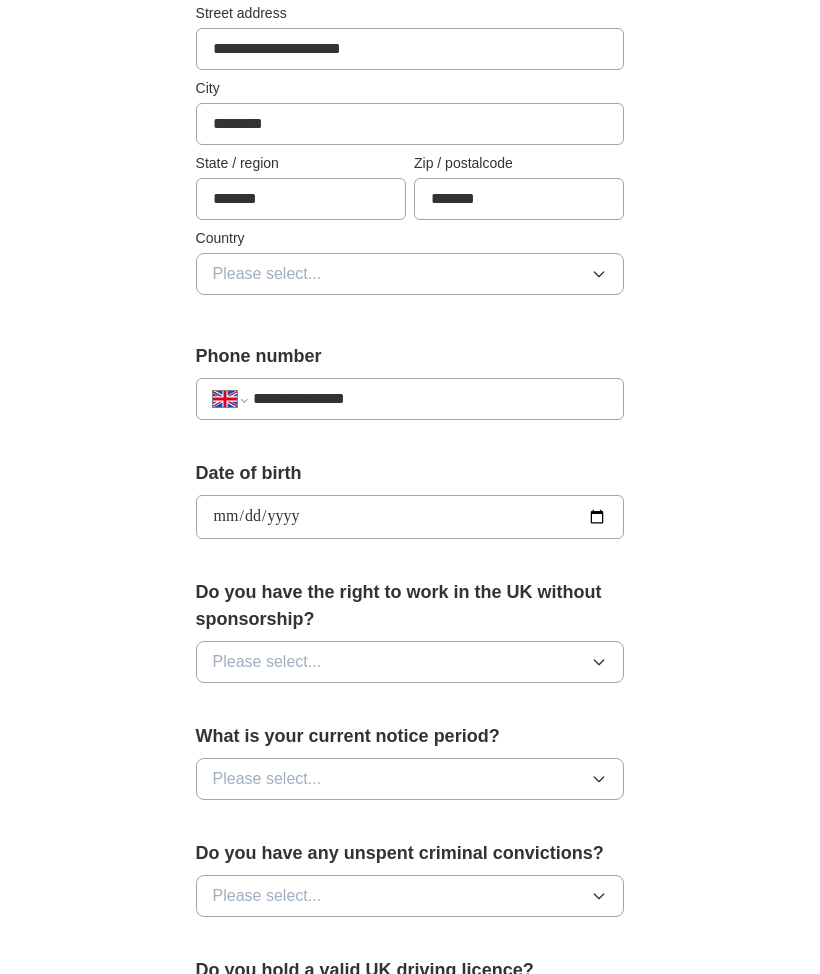 type on "**********" 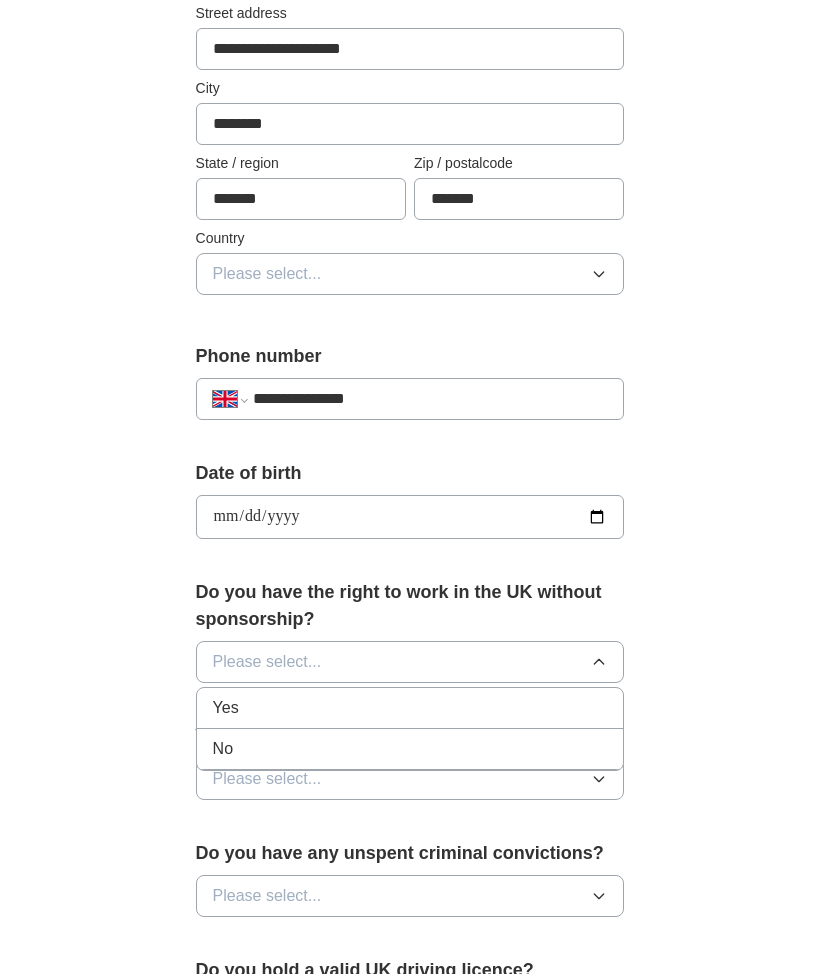 click on "Yes" at bounding box center [226, 708] 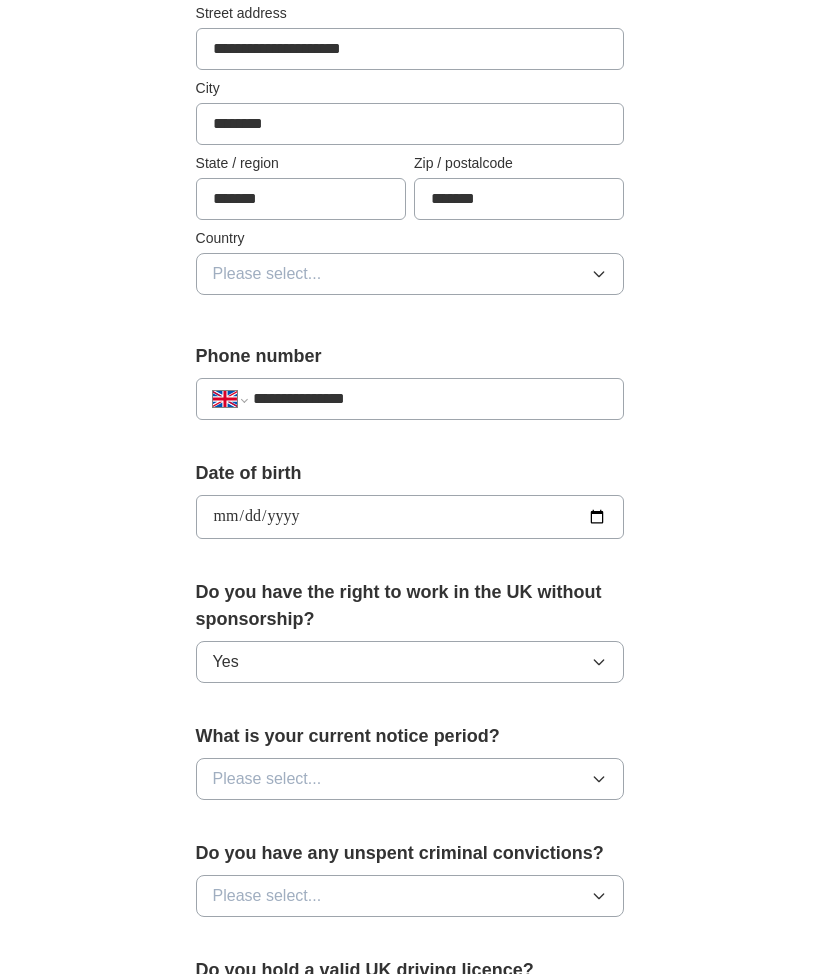 click on "Please select..." at bounding box center (267, 779) 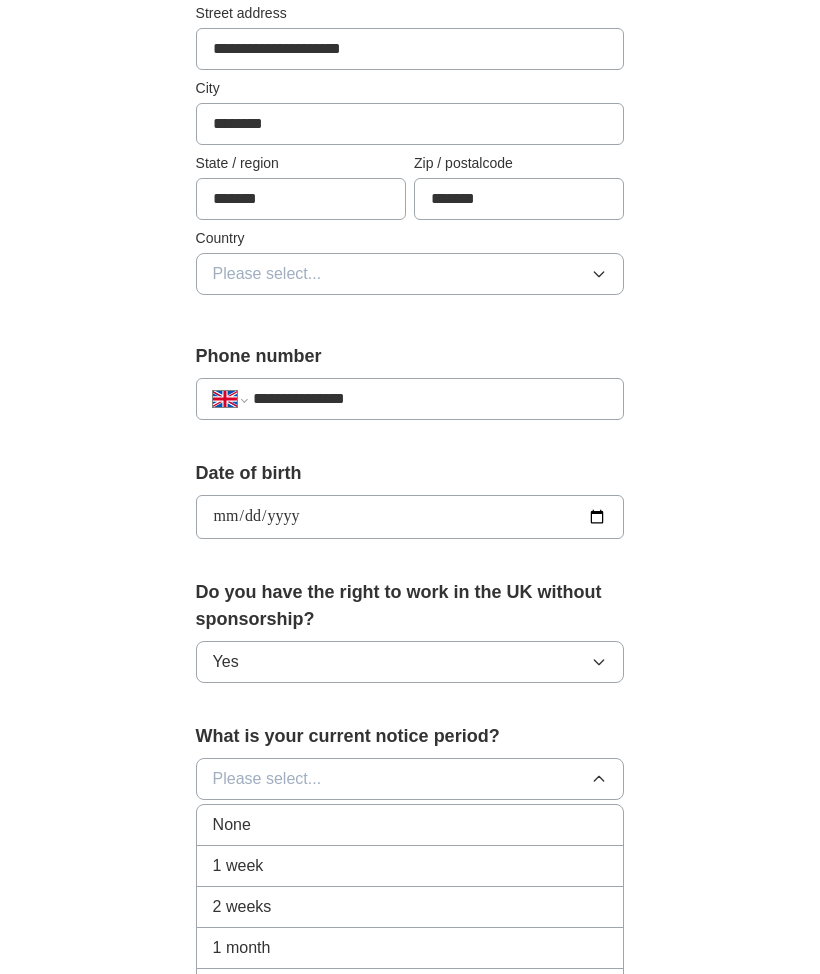 click on "Other" at bounding box center [233, 1030] 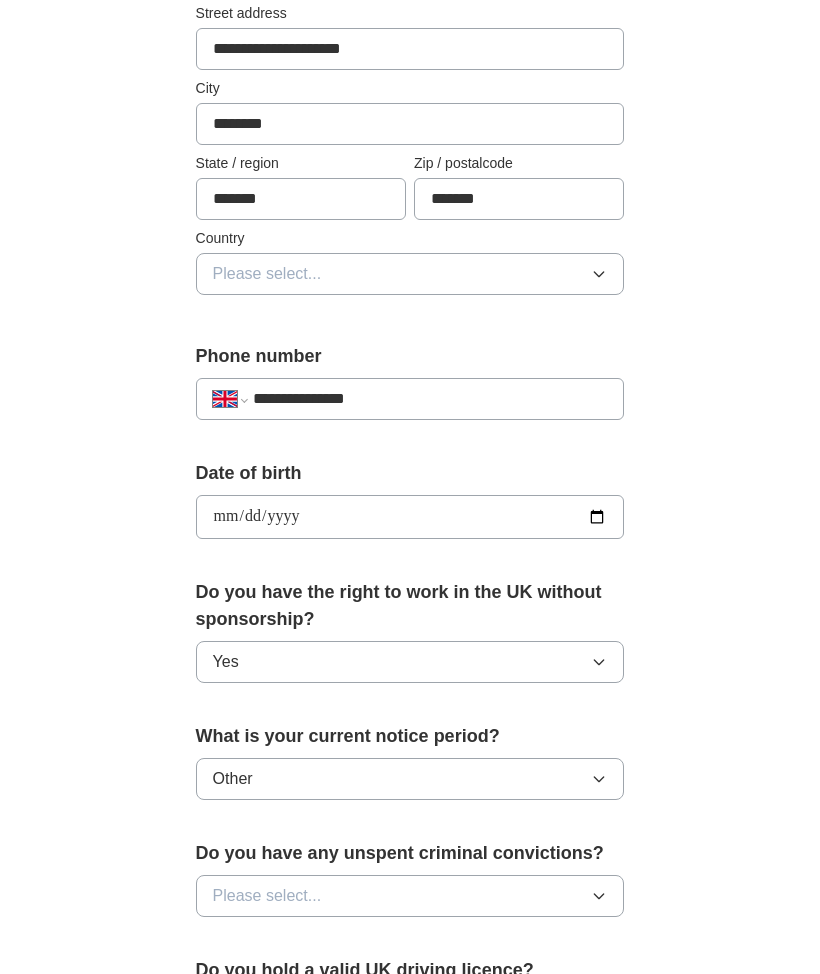 click on "Please select..." at bounding box center [267, 896] 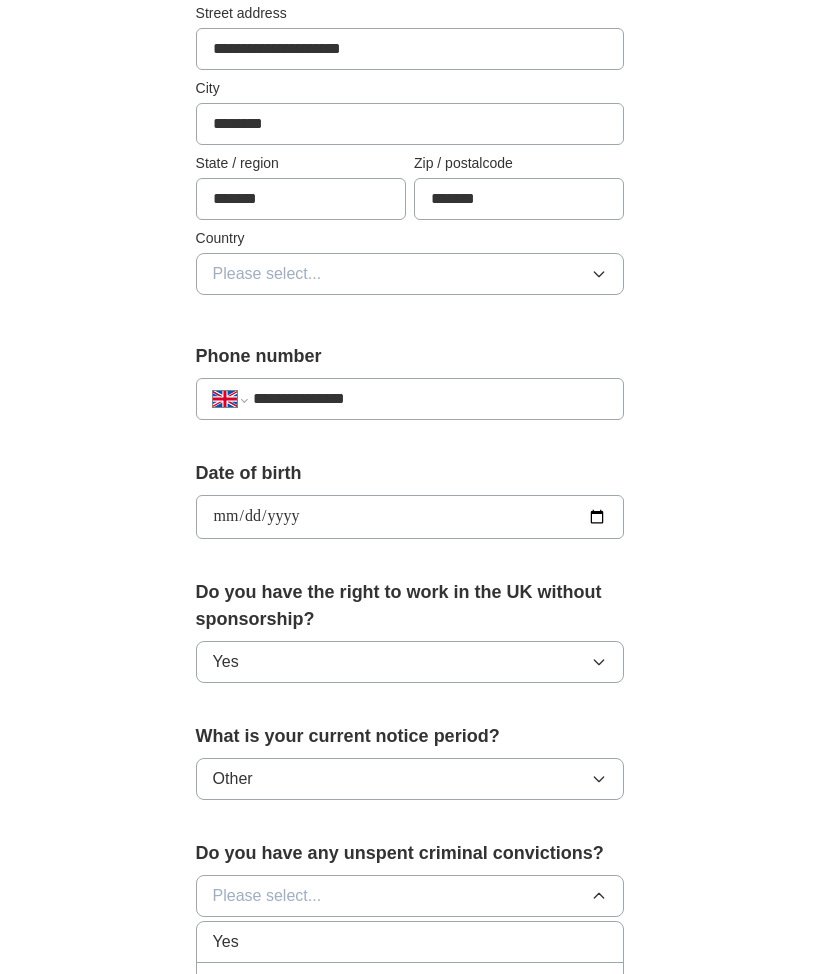 click on "No" at bounding box center [223, 983] 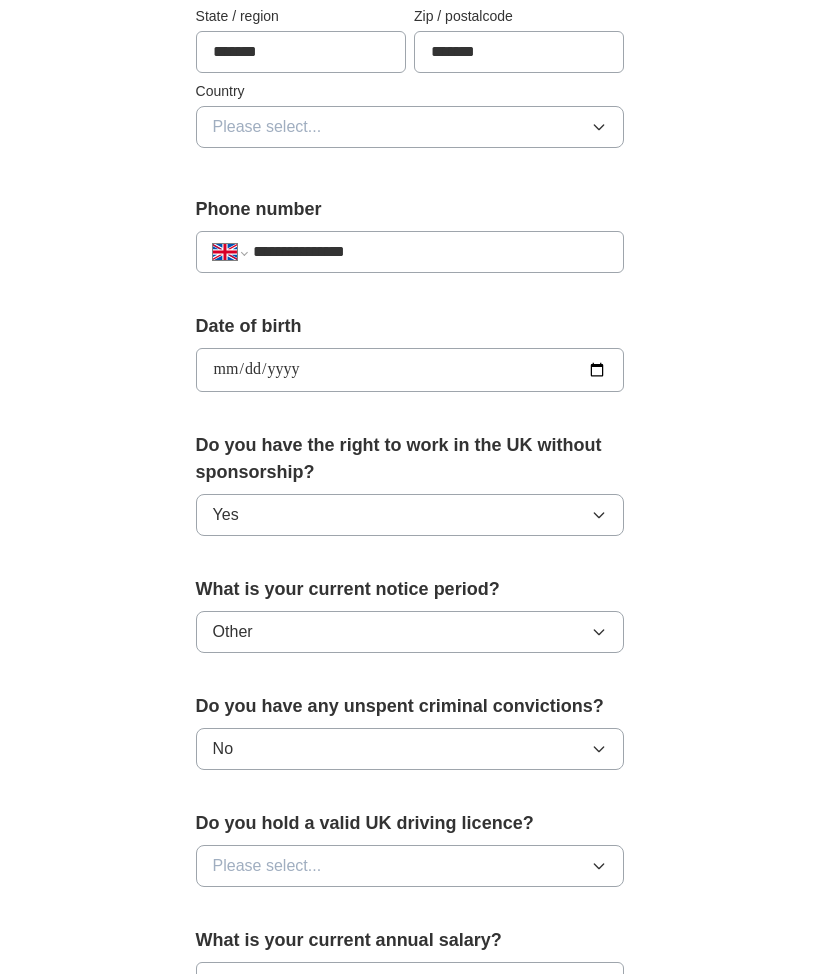 click on "Please select..." at bounding box center (267, 867) 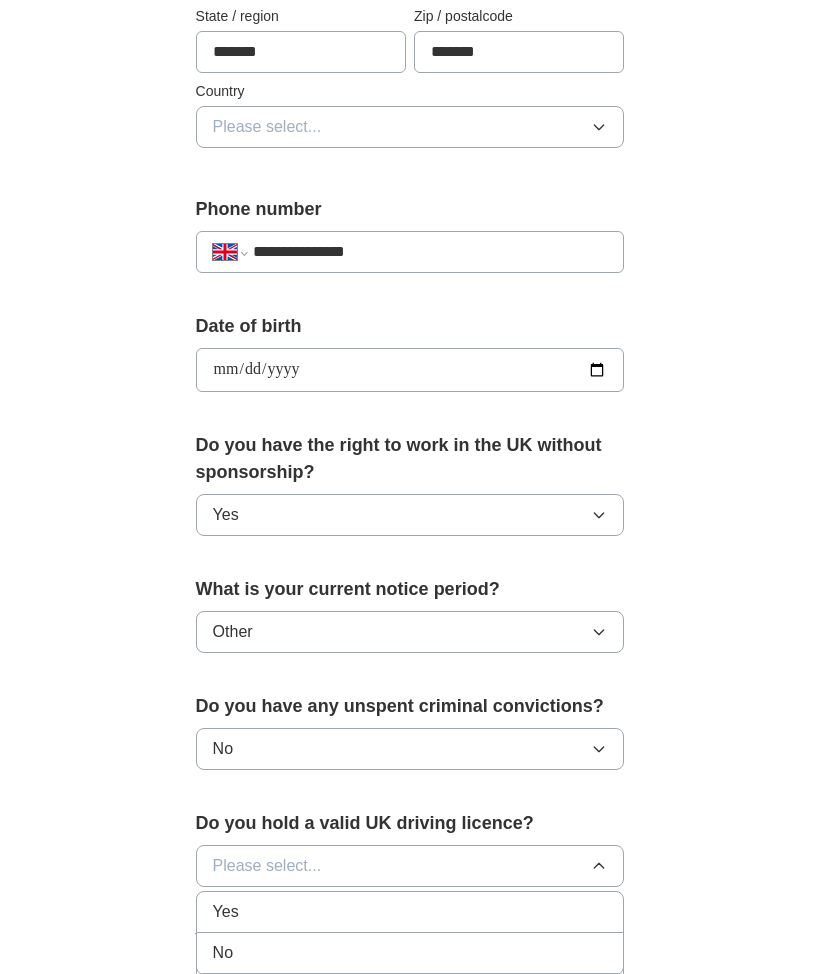 scroll, scrollTop: 638, scrollLeft: 0, axis: vertical 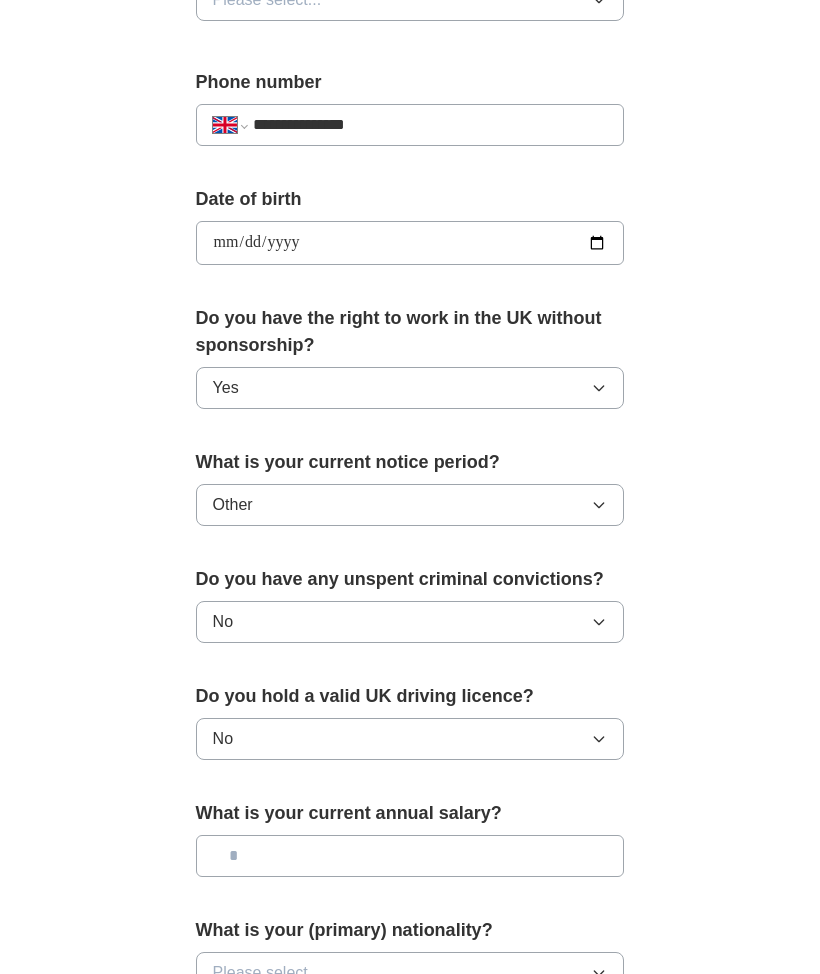 click at bounding box center [410, 857] 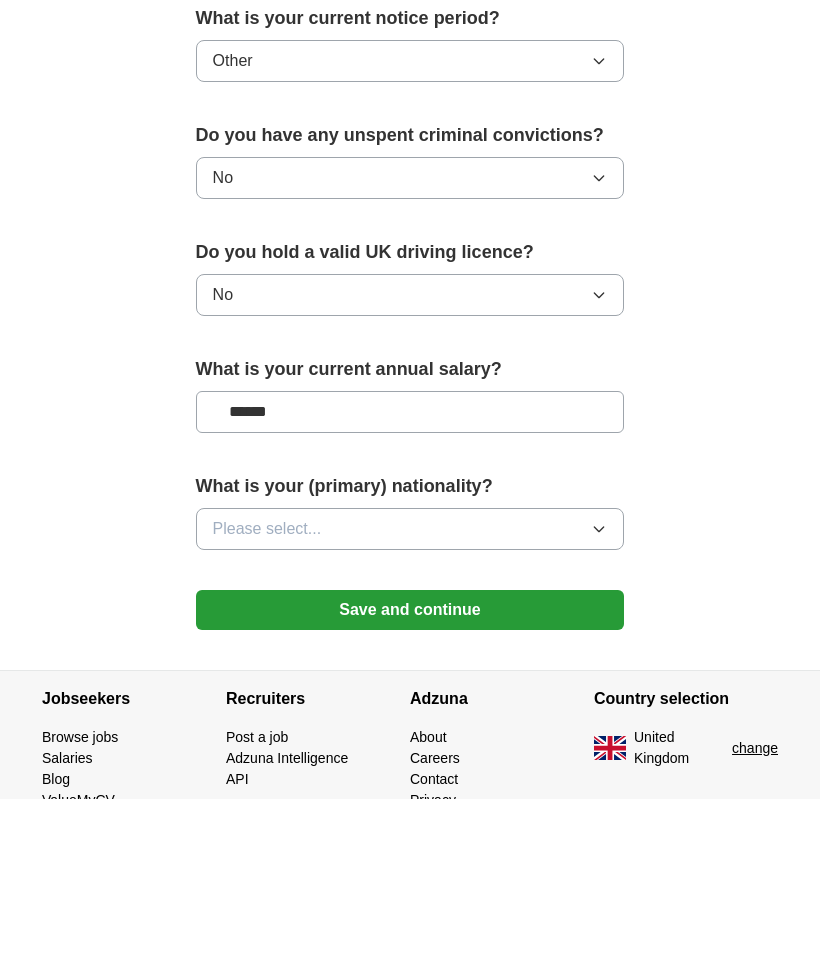type on "*******" 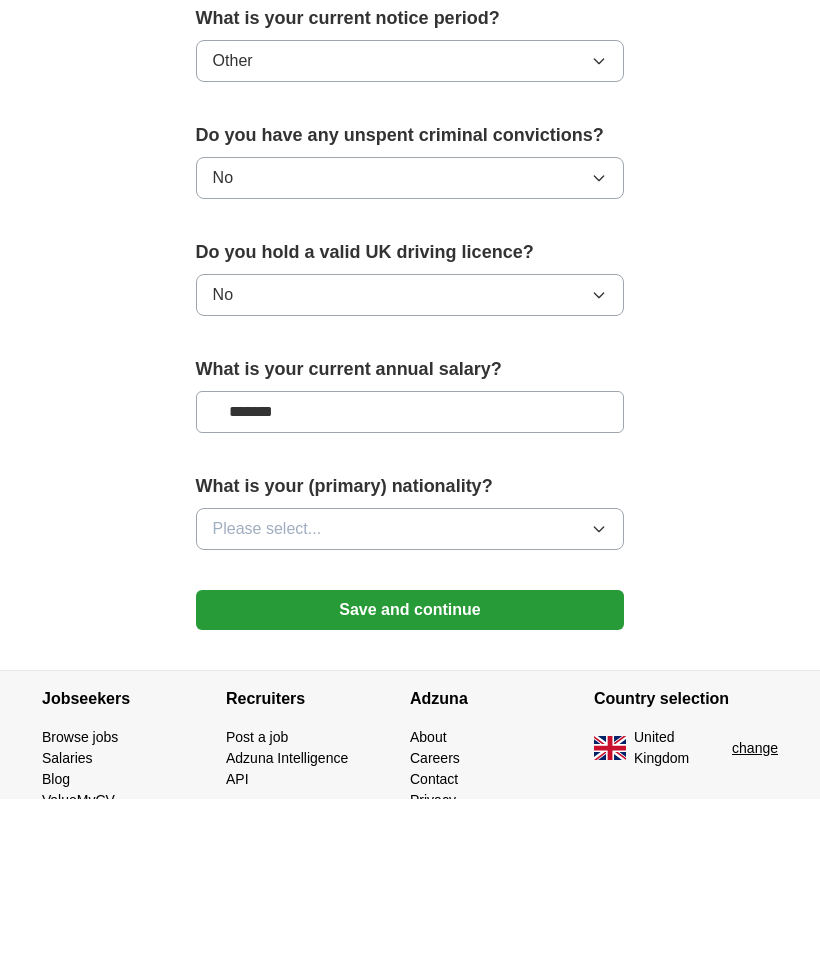 click on "Please select..." at bounding box center (267, 705) 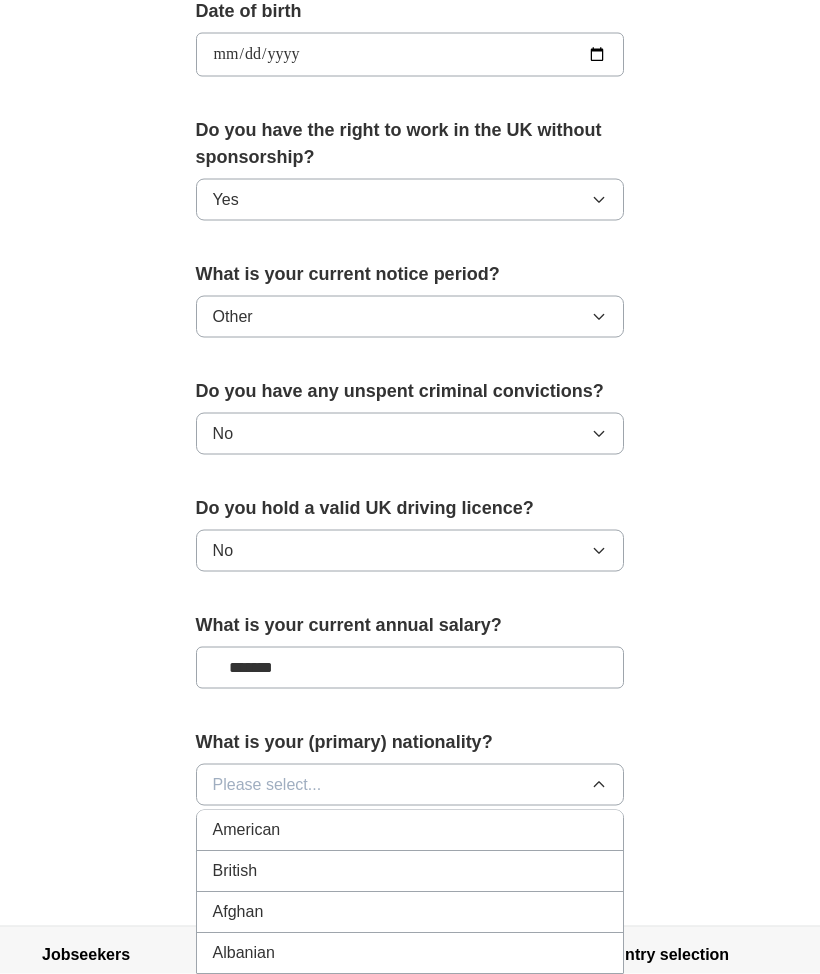 scroll, scrollTop: 954, scrollLeft: 0, axis: vertical 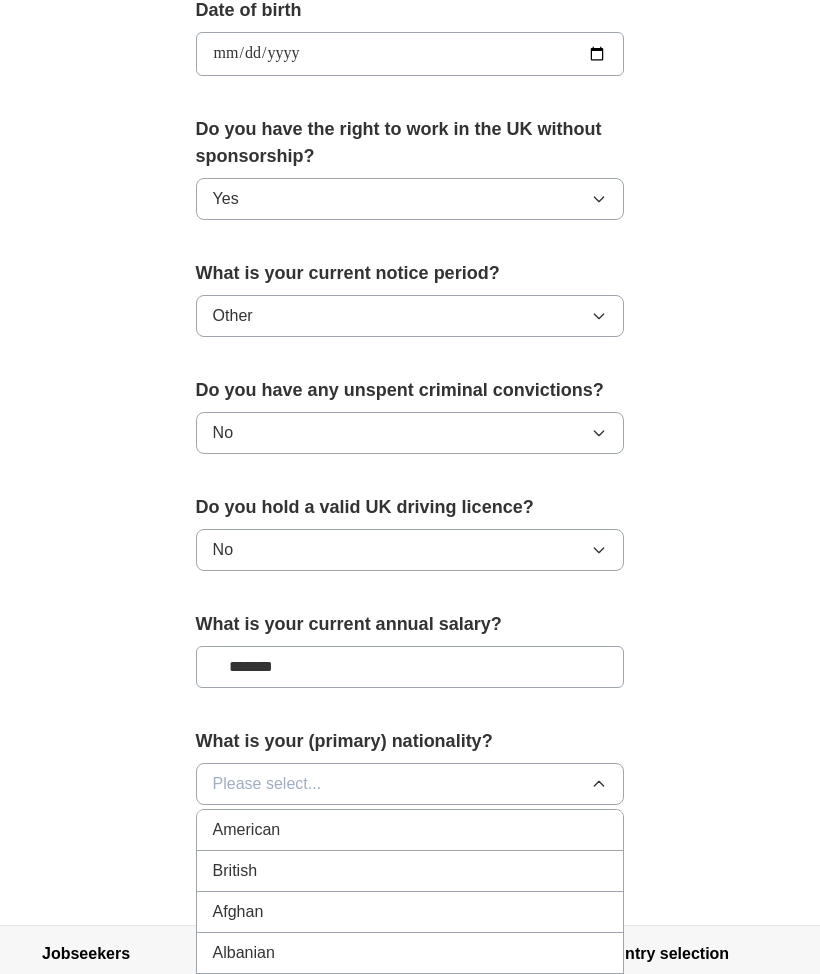 click on "British" at bounding box center (235, 871) 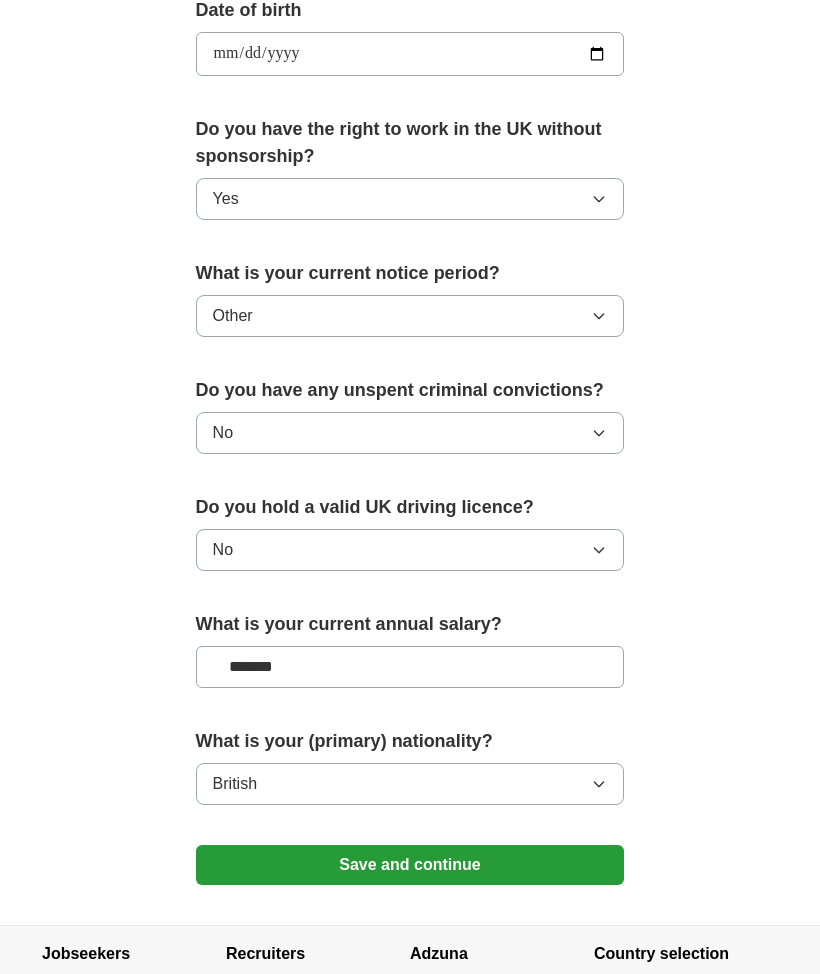 scroll, scrollTop: 953, scrollLeft: 0, axis: vertical 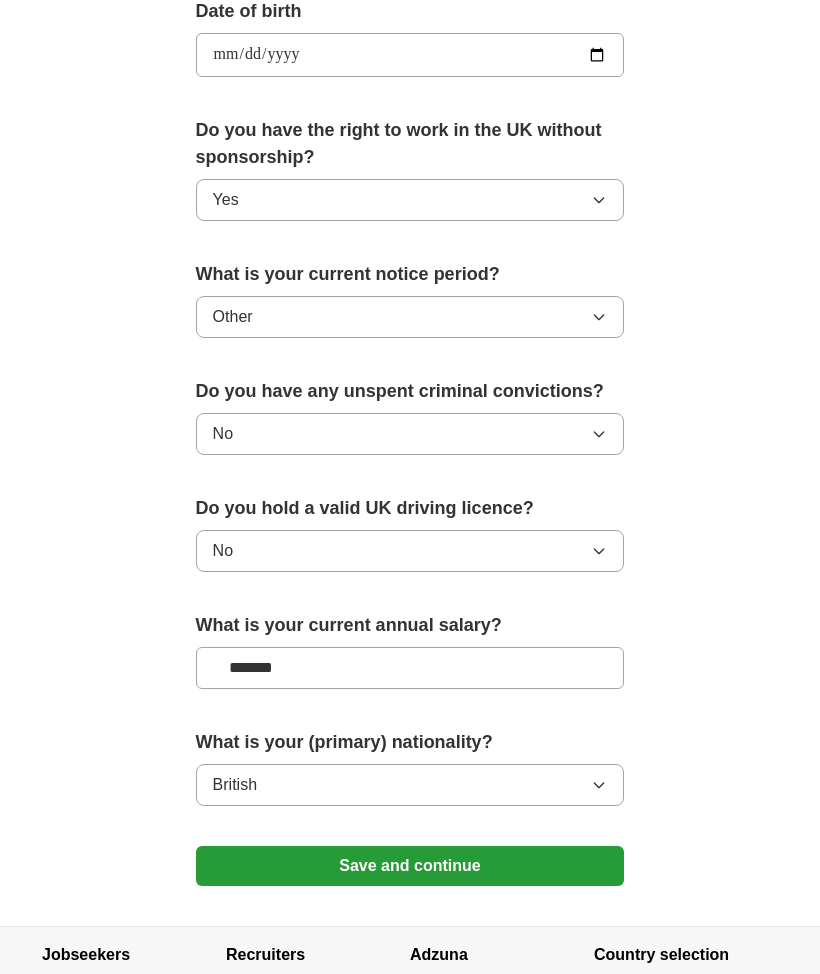 click on "Save and continue" at bounding box center [410, 866] 